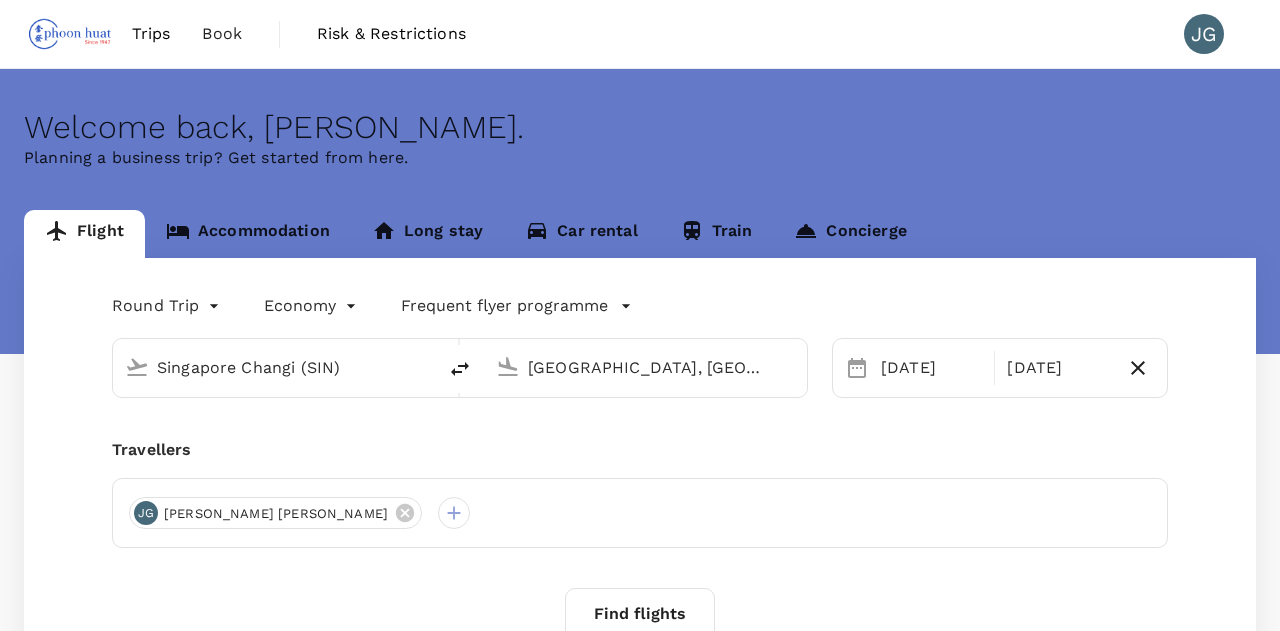 type 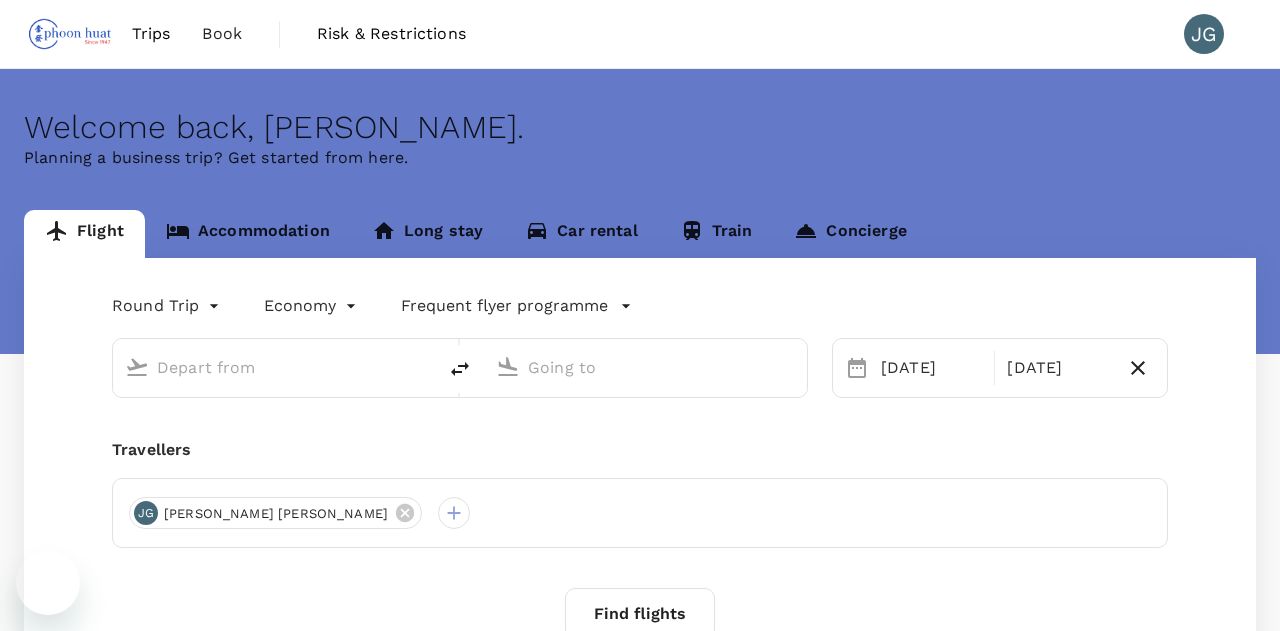 type on "Singapore Changi (SIN)" 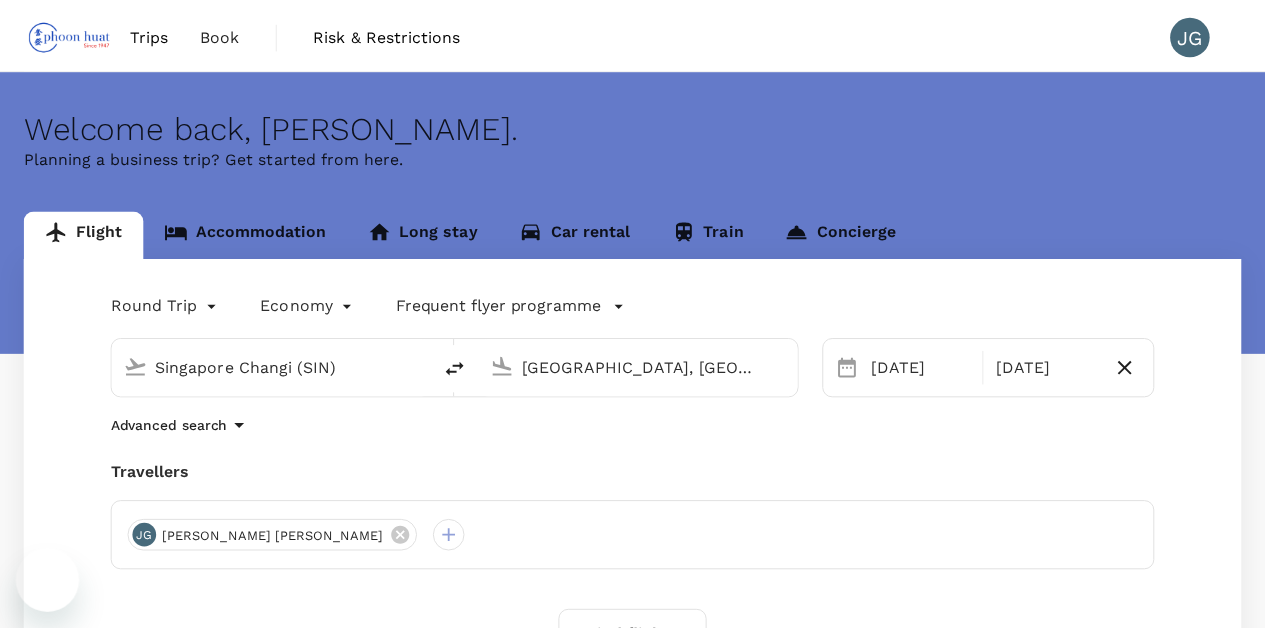 scroll, scrollTop: 0, scrollLeft: 0, axis: both 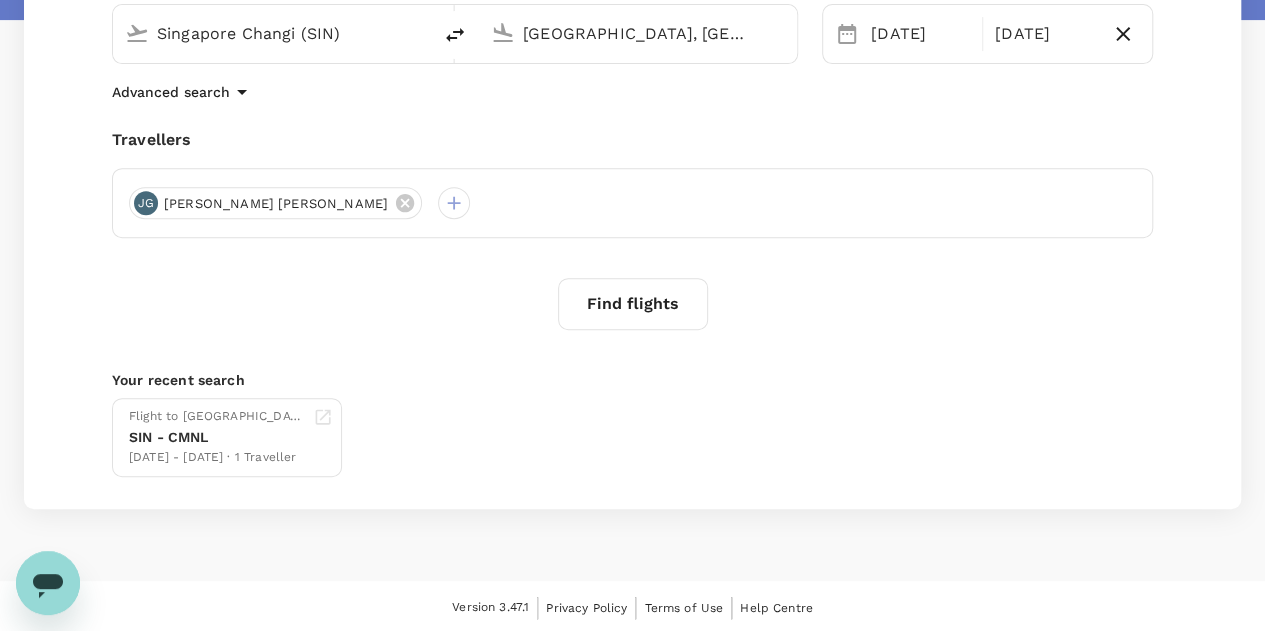 click on "Find flights" at bounding box center (633, 304) 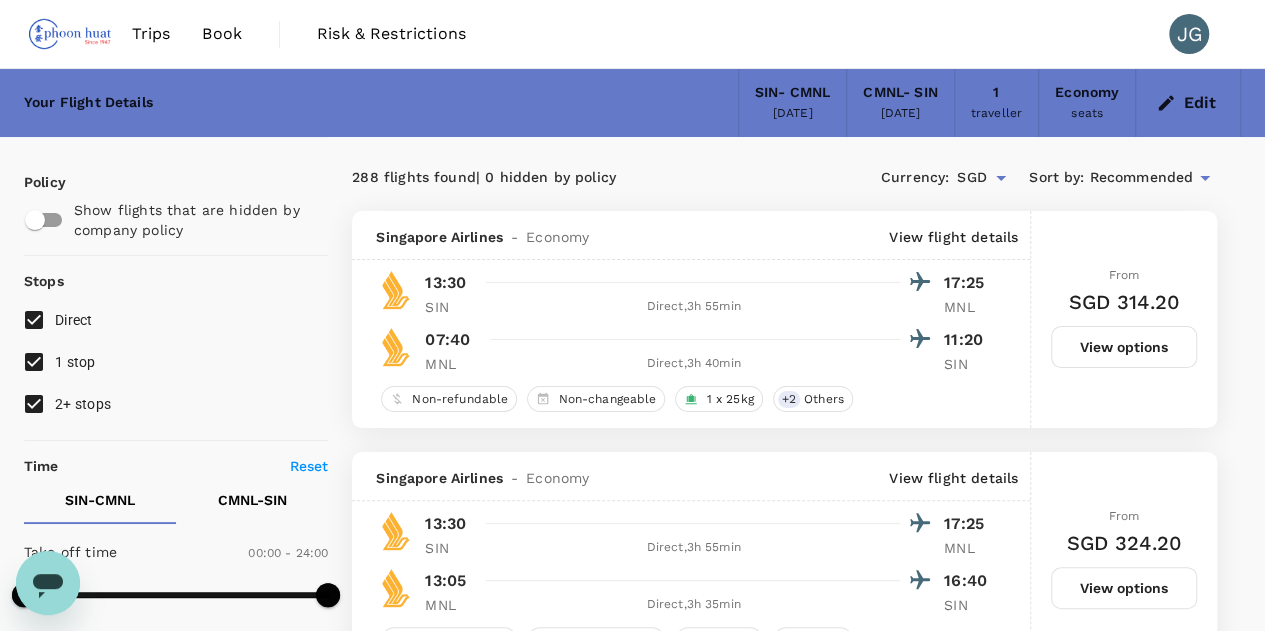scroll, scrollTop: 194, scrollLeft: 0, axis: vertical 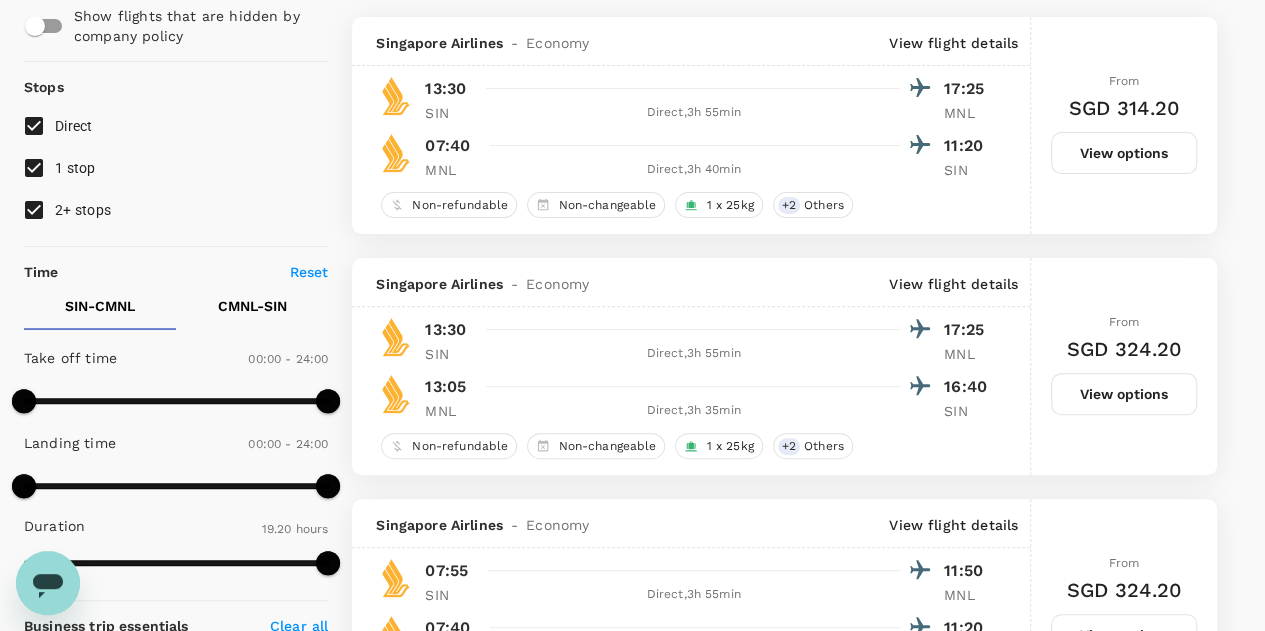 click on "1 stop" at bounding box center [75, 168] 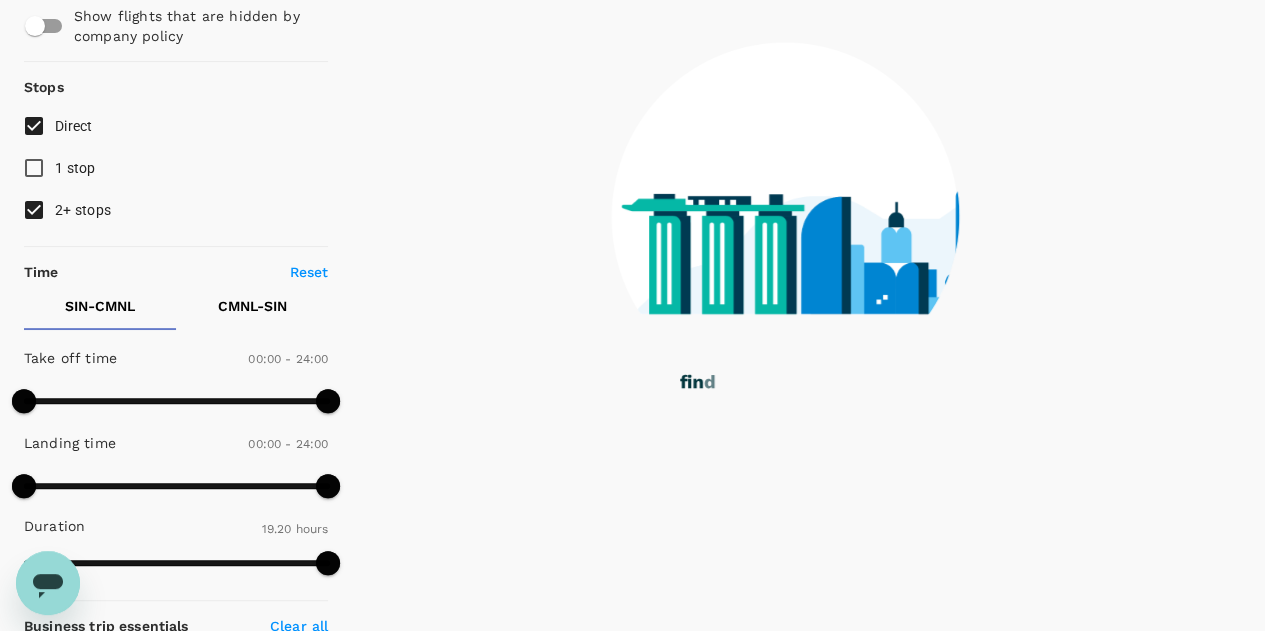 click on "2+ stops" at bounding box center [83, 210] 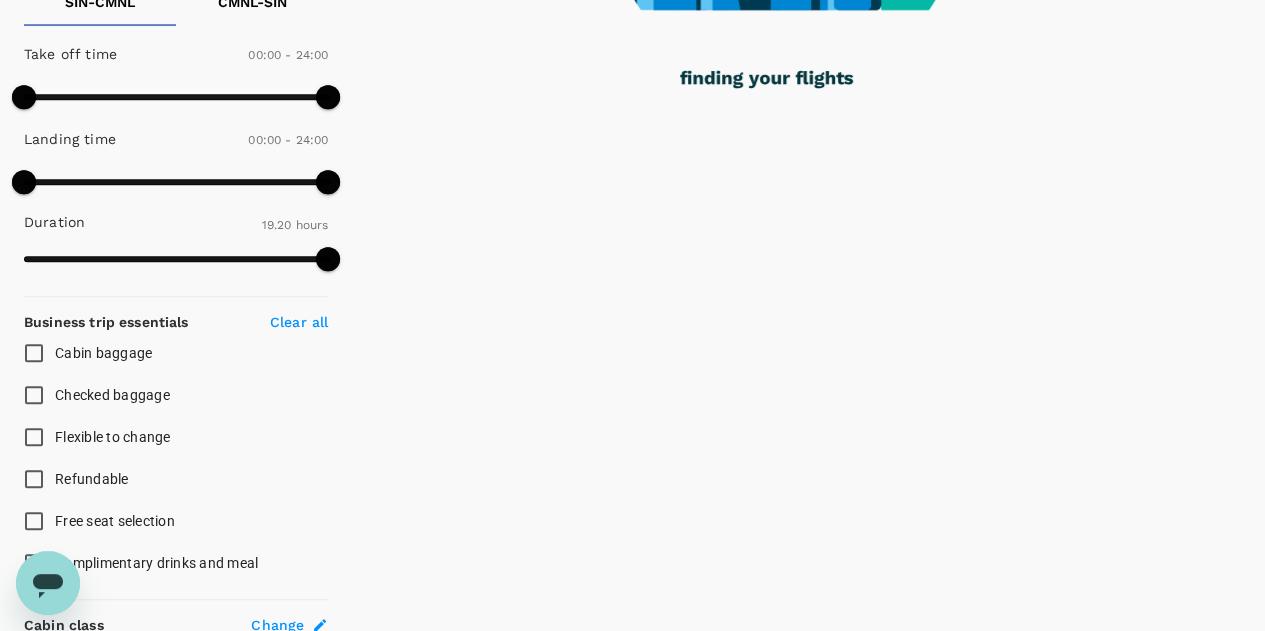 scroll, scrollTop: 497, scrollLeft: 0, axis: vertical 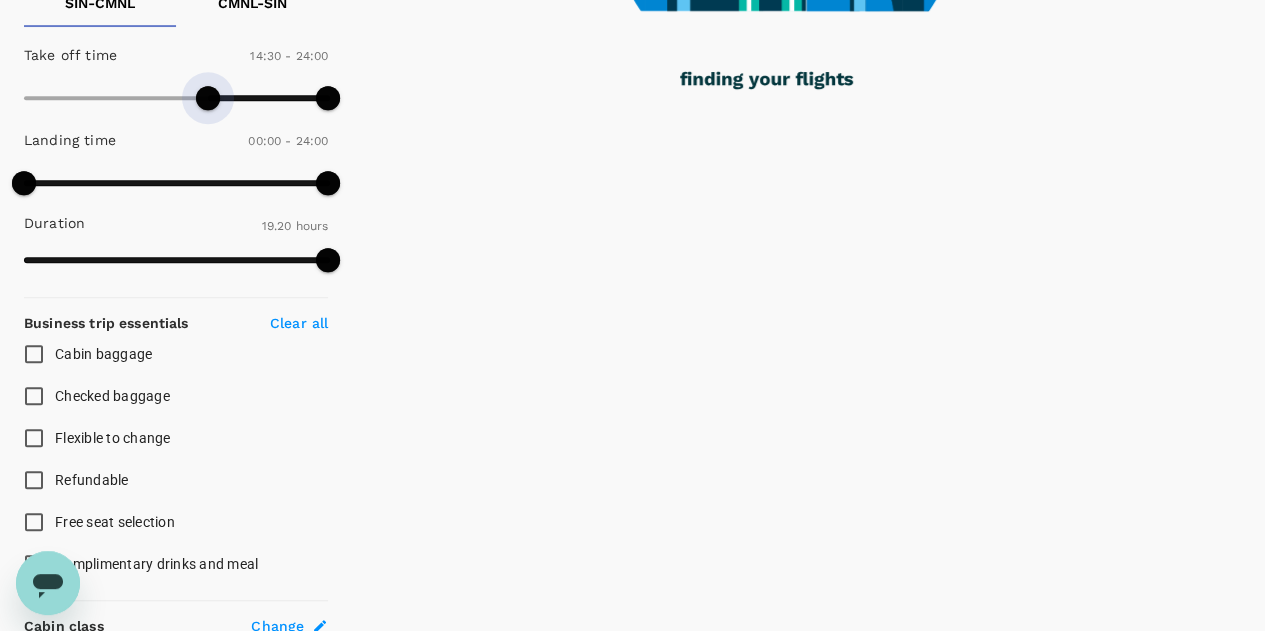 type on "0" 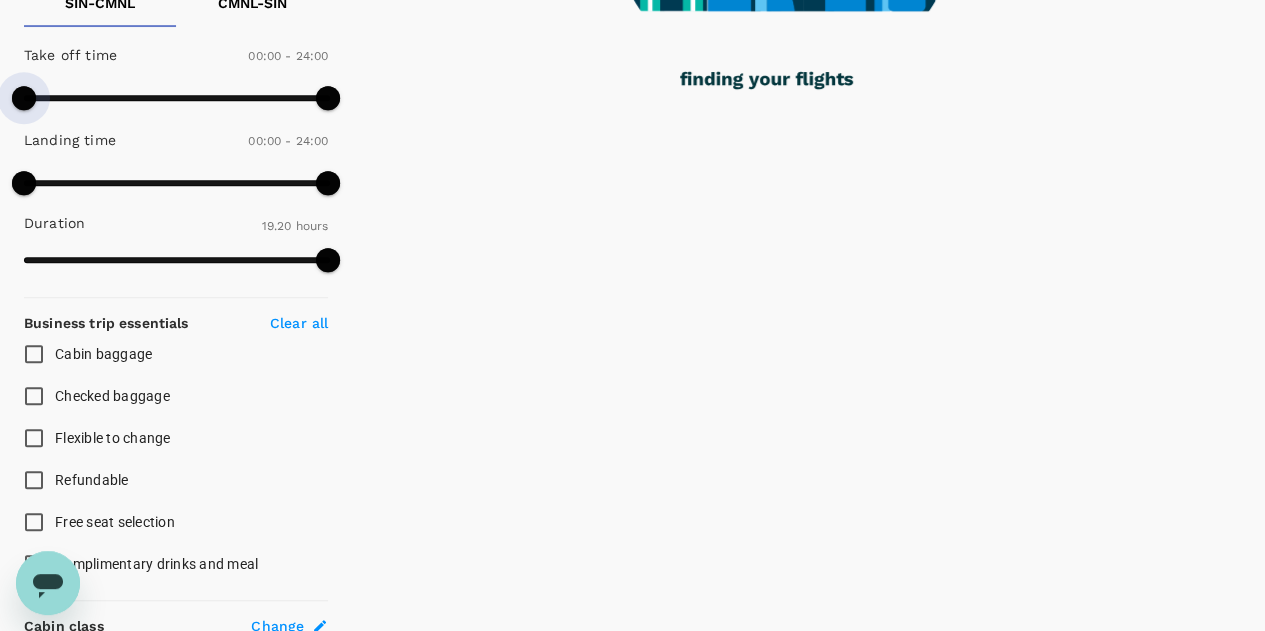 drag, startPoint x: 28, startPoint y: 92, endPoint x: 0, endPoint y: 118, distance: 38.209946 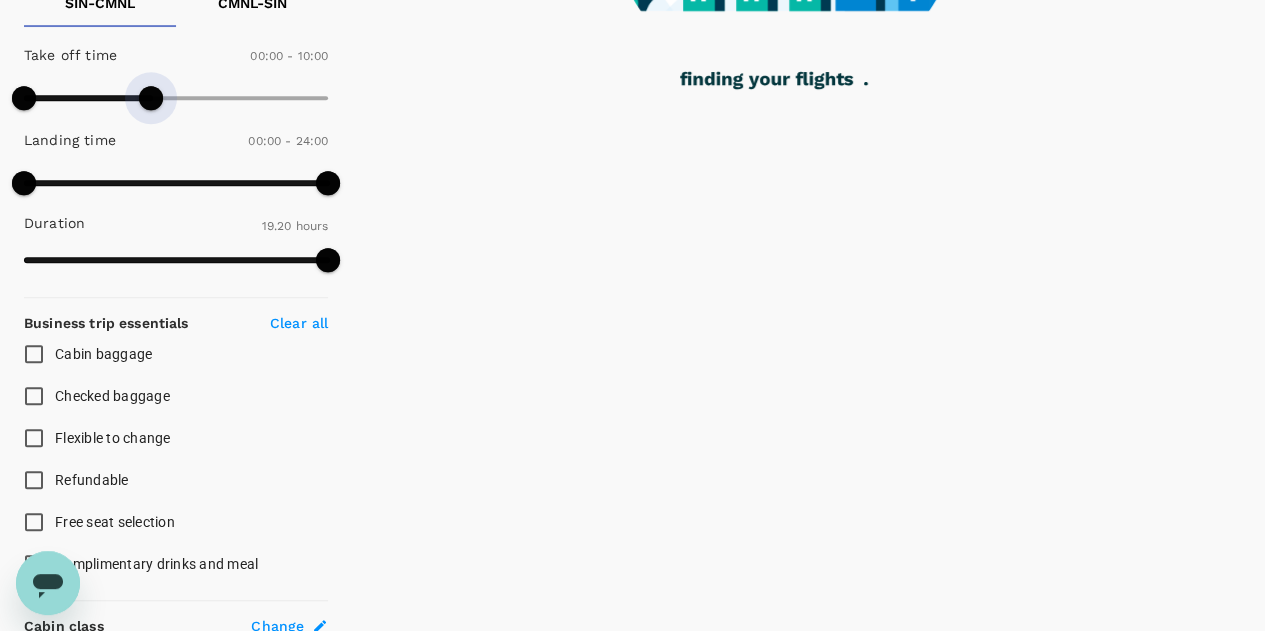 type on "630" 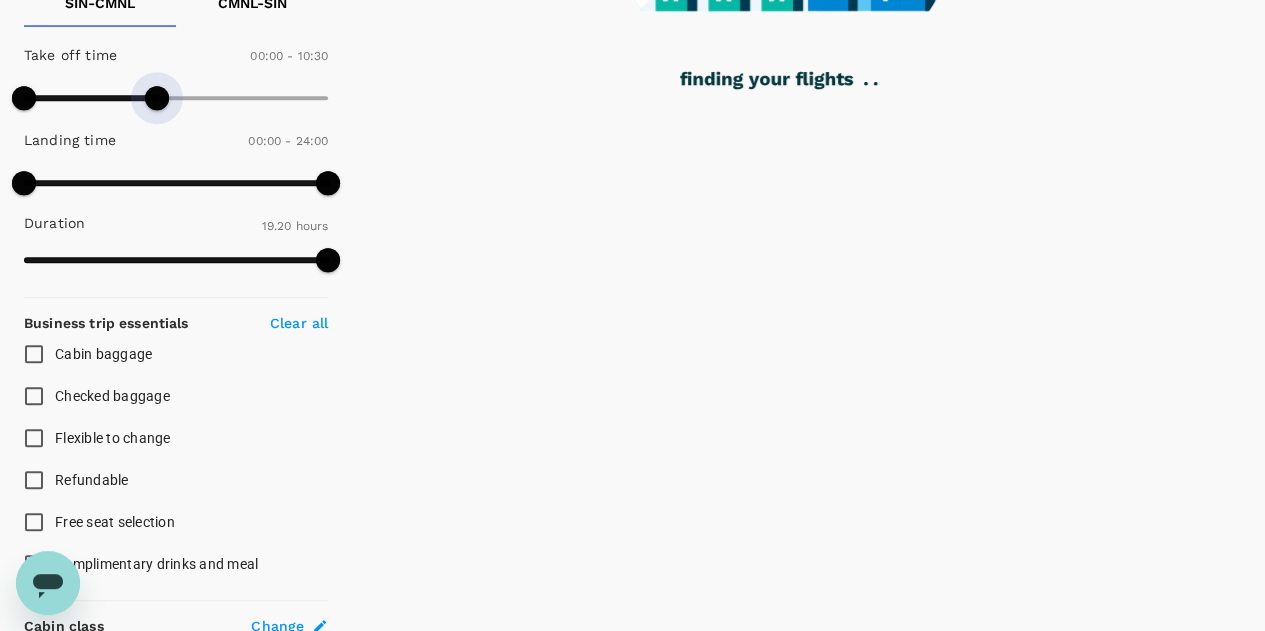 drag, startPoint x: 320, startPoint y: 96, endPoint x: 155, endPoint y: 116, distance: 166.2077 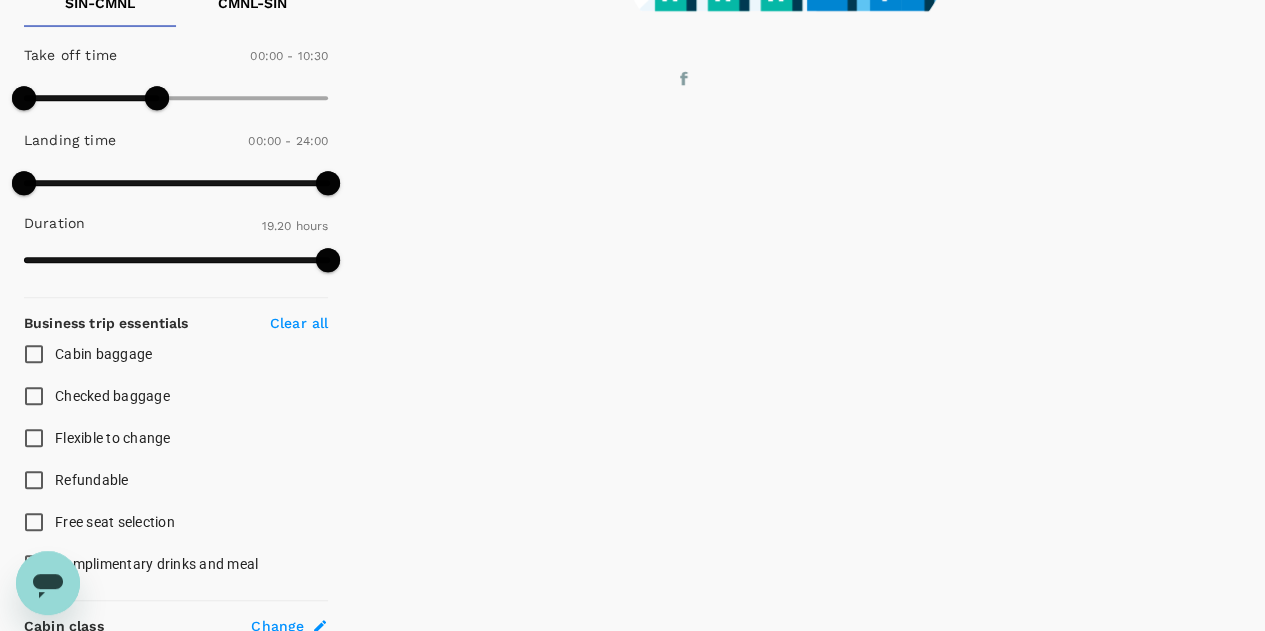 scroll, scrollTop: 435, scrollLeft: 0, axis: vertical 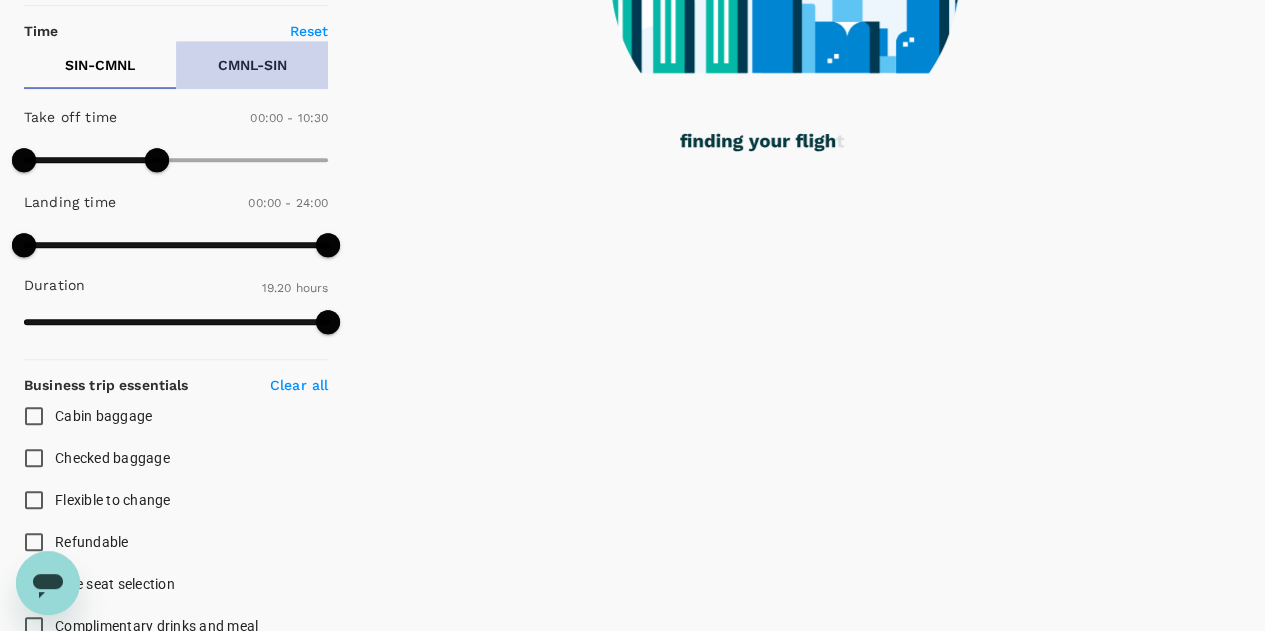 click on "CMNL - SIN" at bounding box center [252, 65] 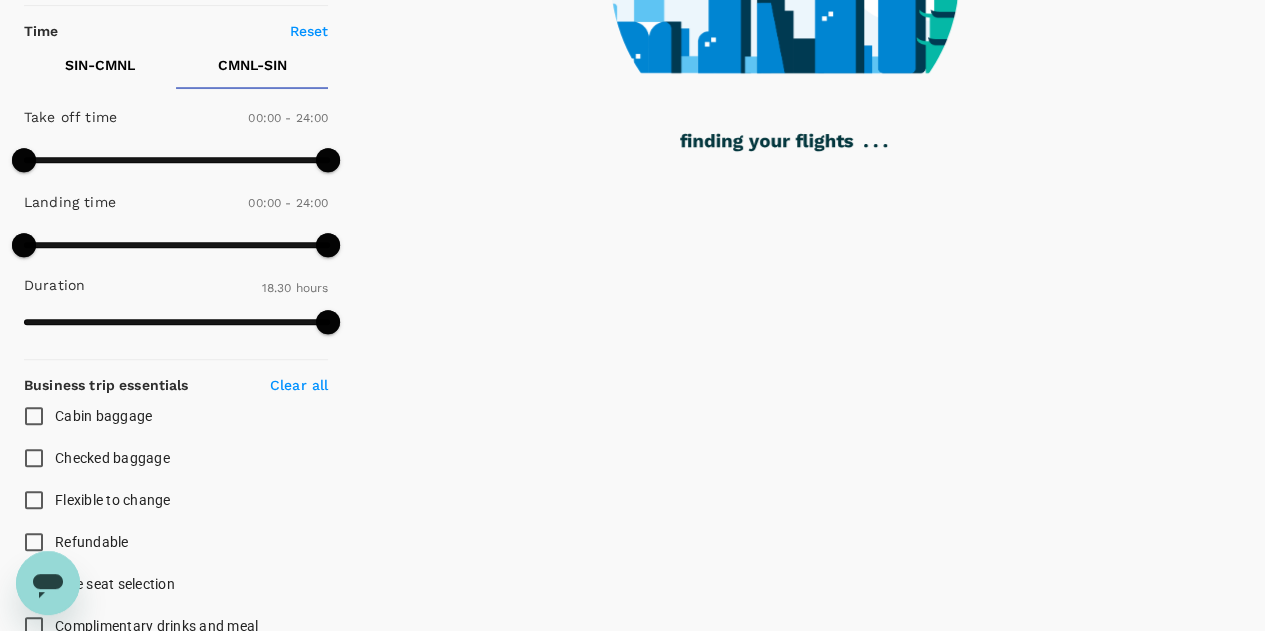 scroll, scrollTop: 475, scrollLeft: 0, axis: vertical 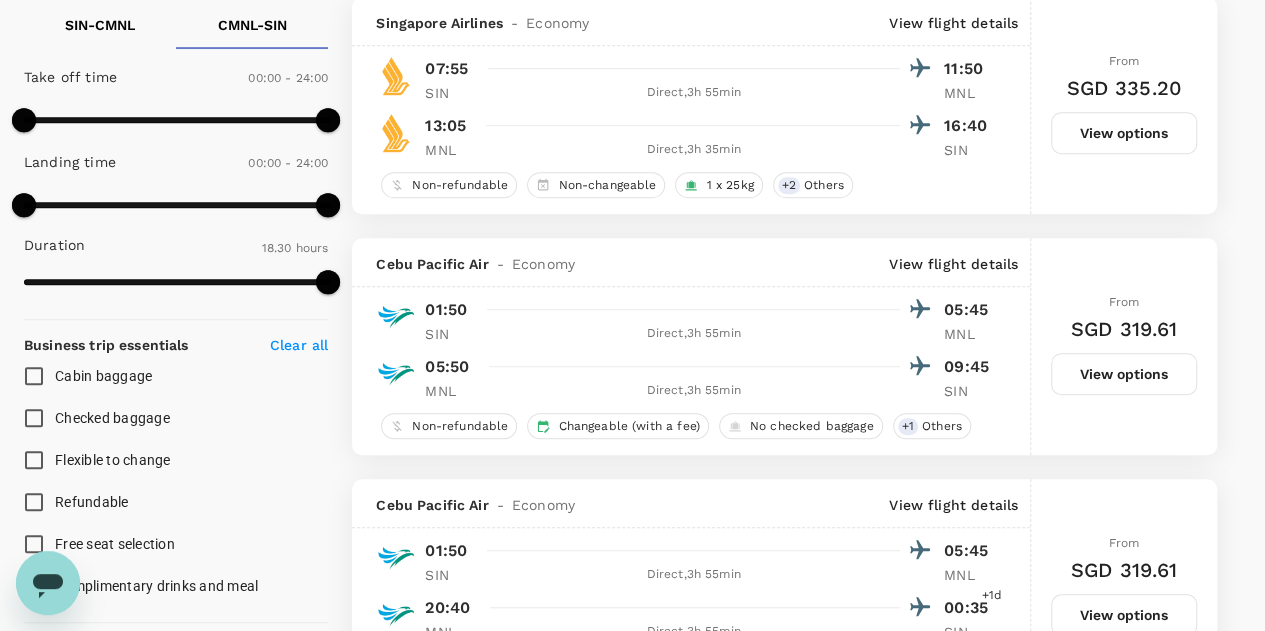type on "SGD" 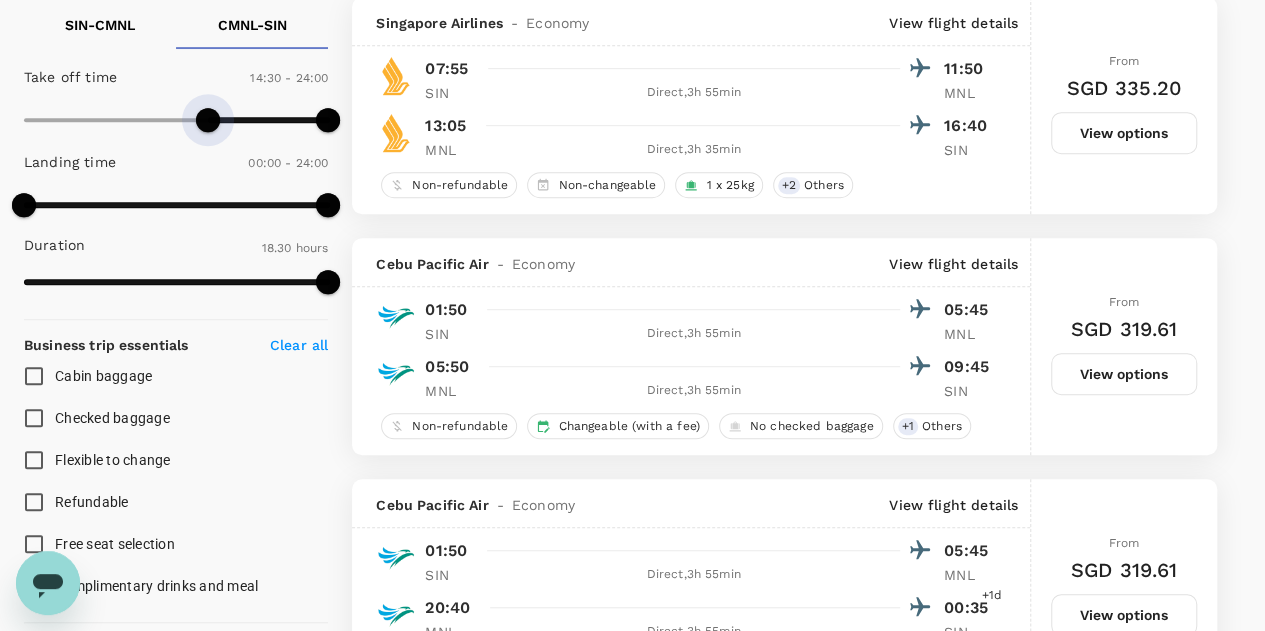type on "780" 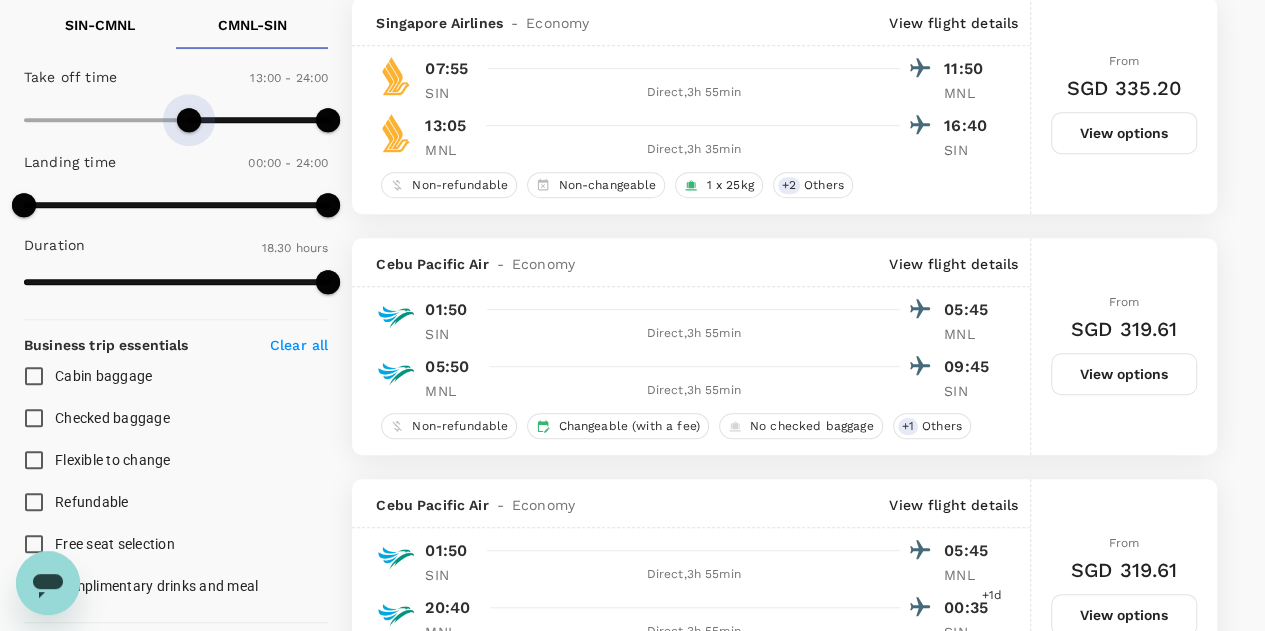 drag, startPoint x: 32, startPoint y: 109, endPoint x: 190, endPoint y: 122, distance: 158.5339 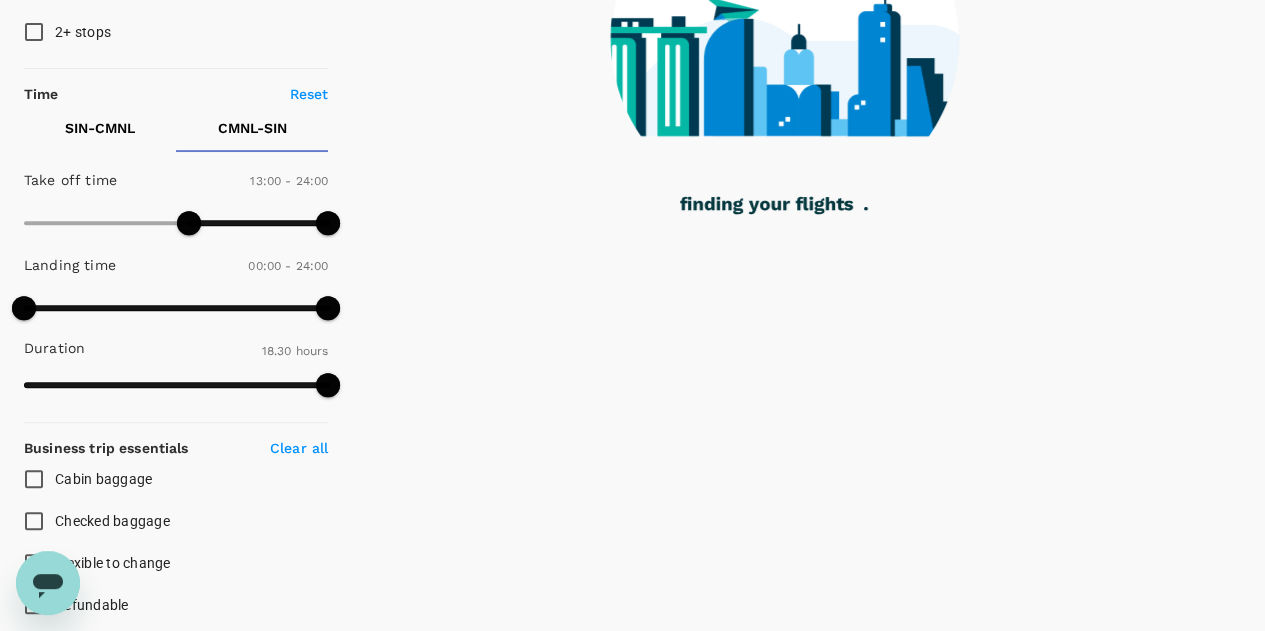 scroll, scrollTop: 369, scrollLeft: 0, axis: vertical 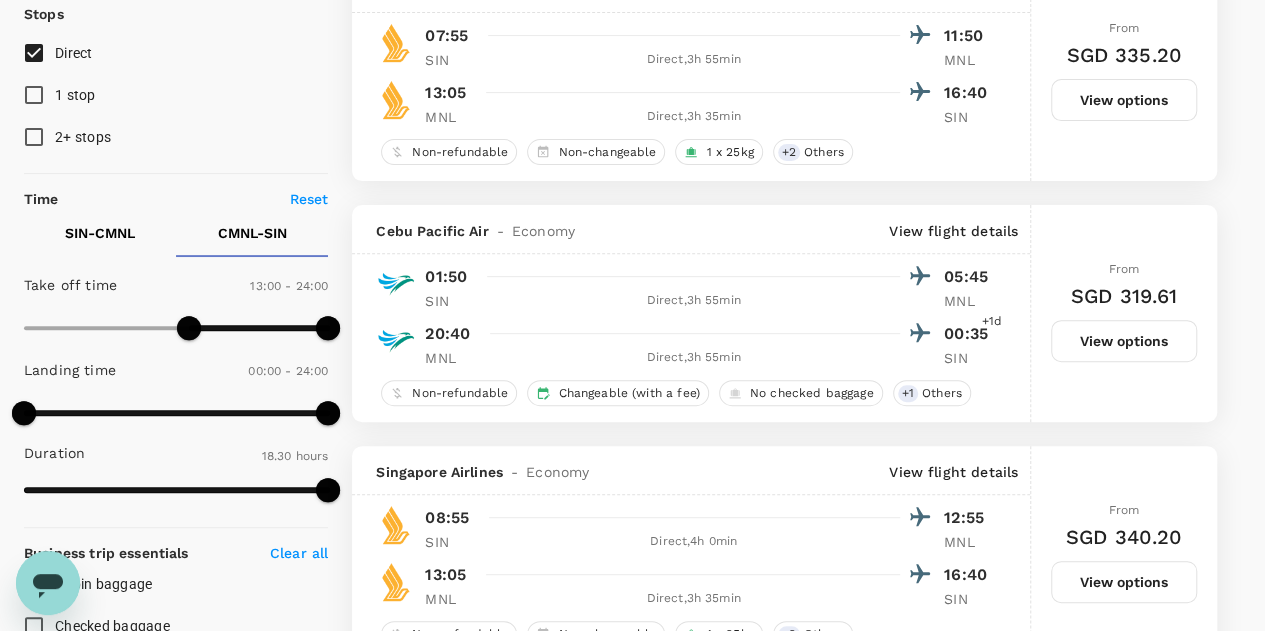 type on "SGD" 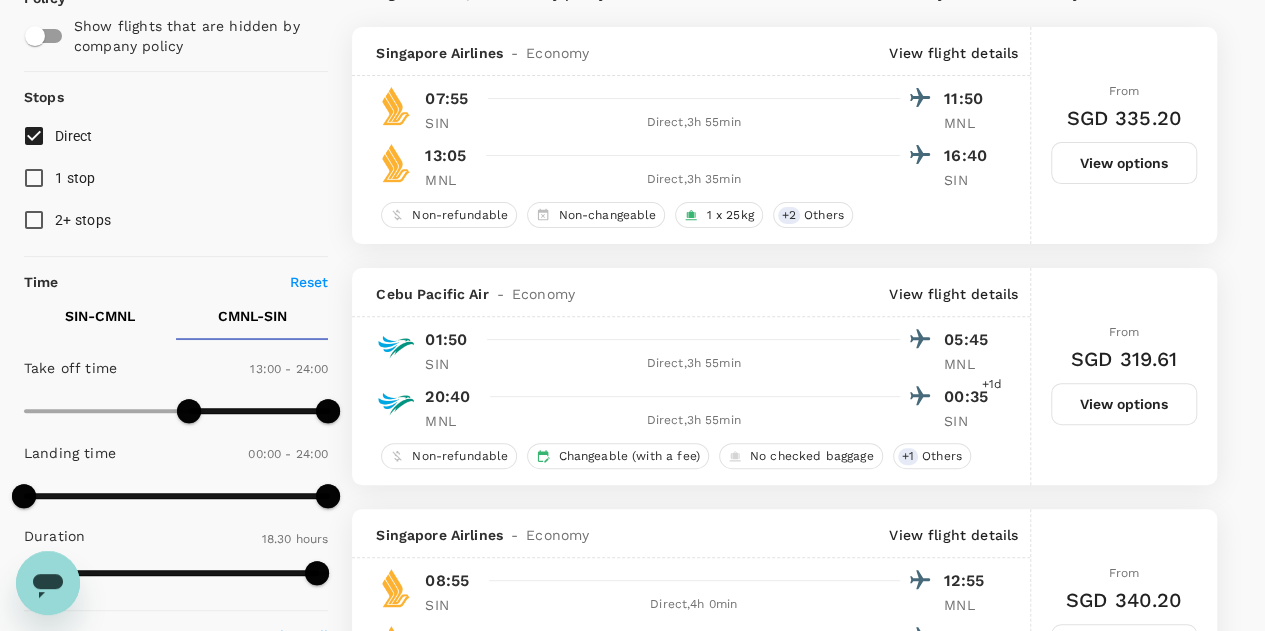 scroll, scrollTop: 381, scrollLeft: 0, axis: vertical 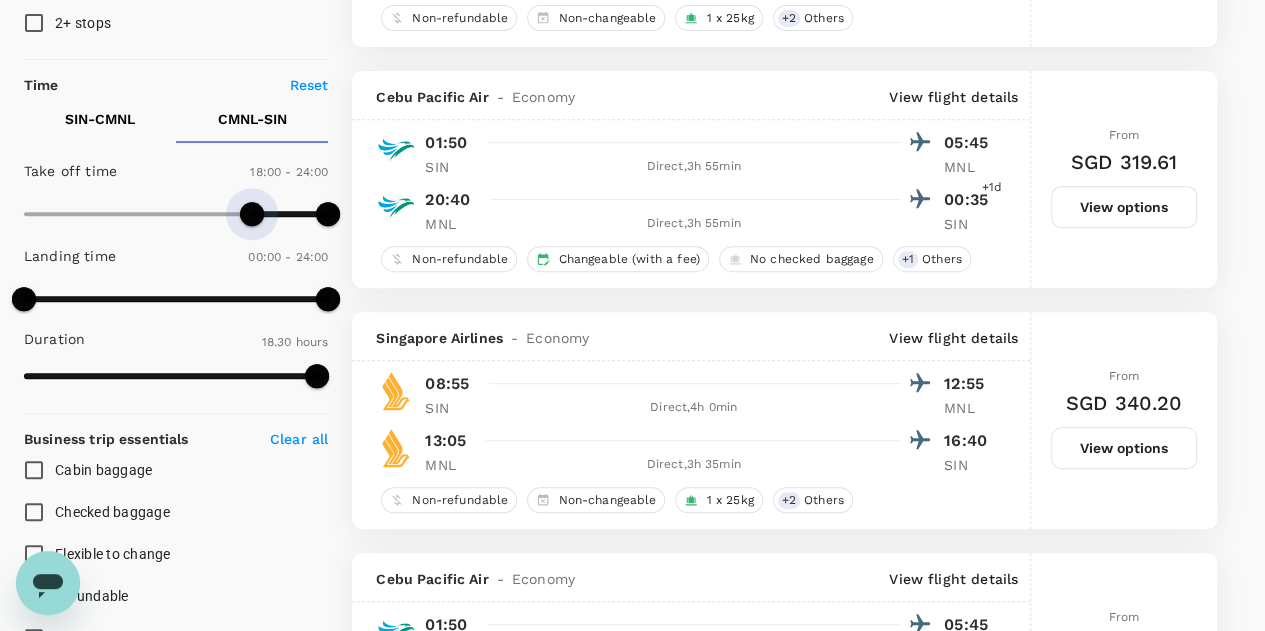 drag, startPoint x: 203, startPoint y: 213, endPoint x: 255, endPoint y: 224, distance: 53.15073 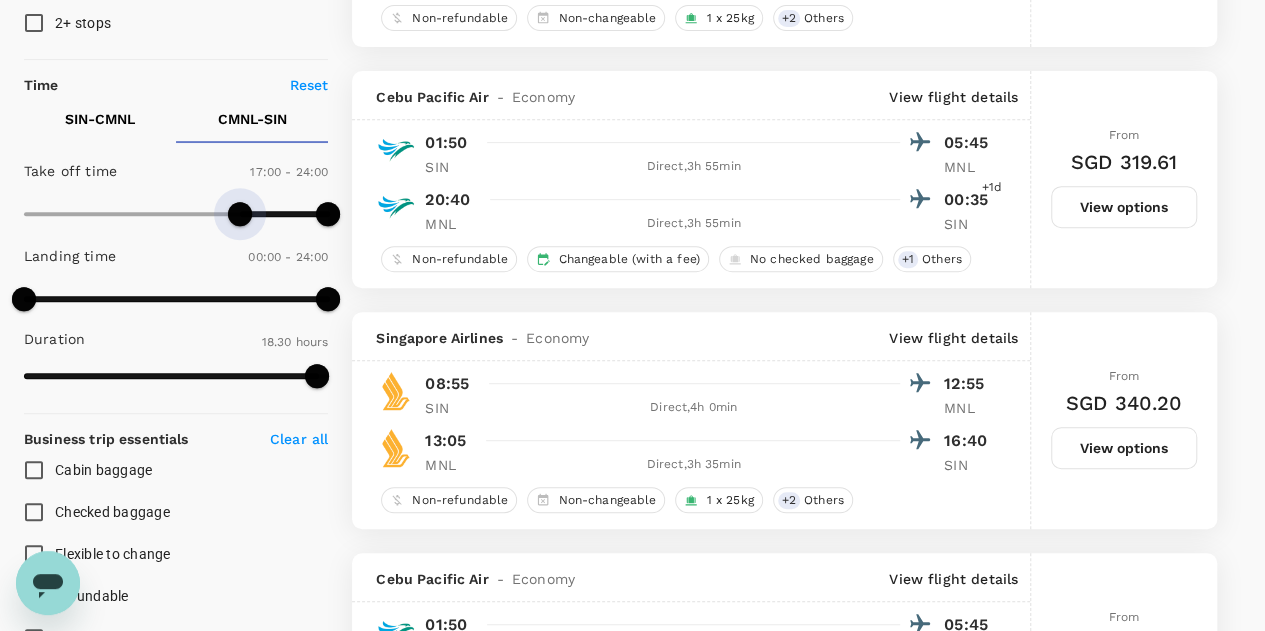 type on "990" 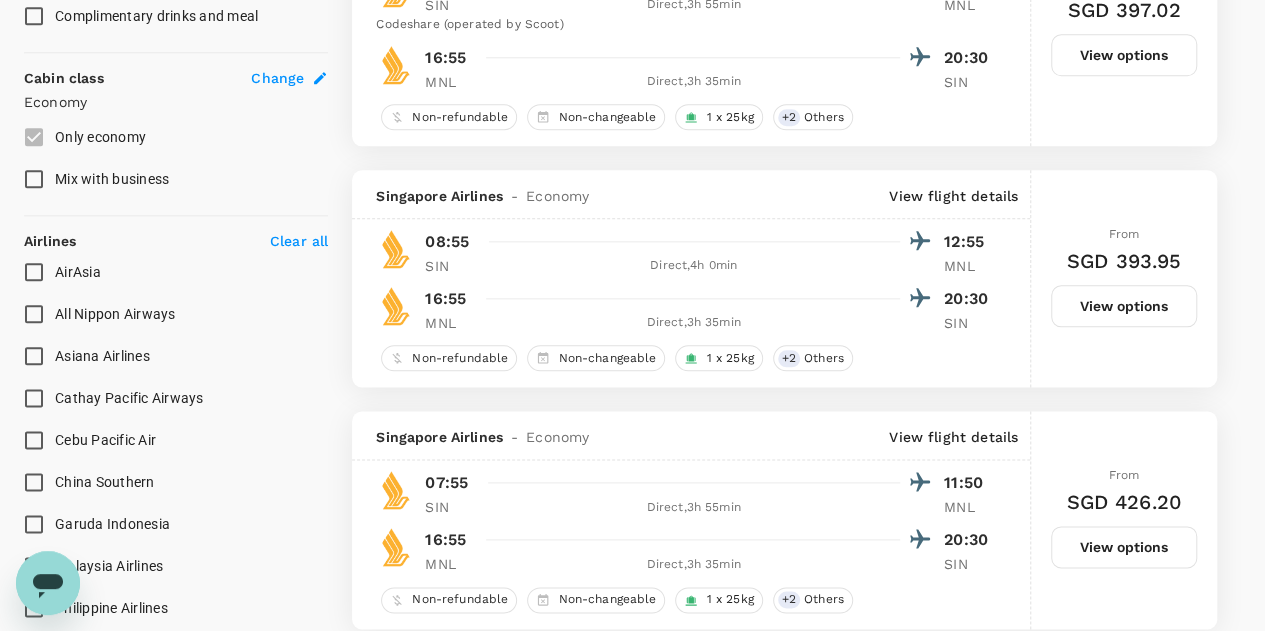 scroll, scrollTop: 1349, scrollLeft: 0, axis: vertical 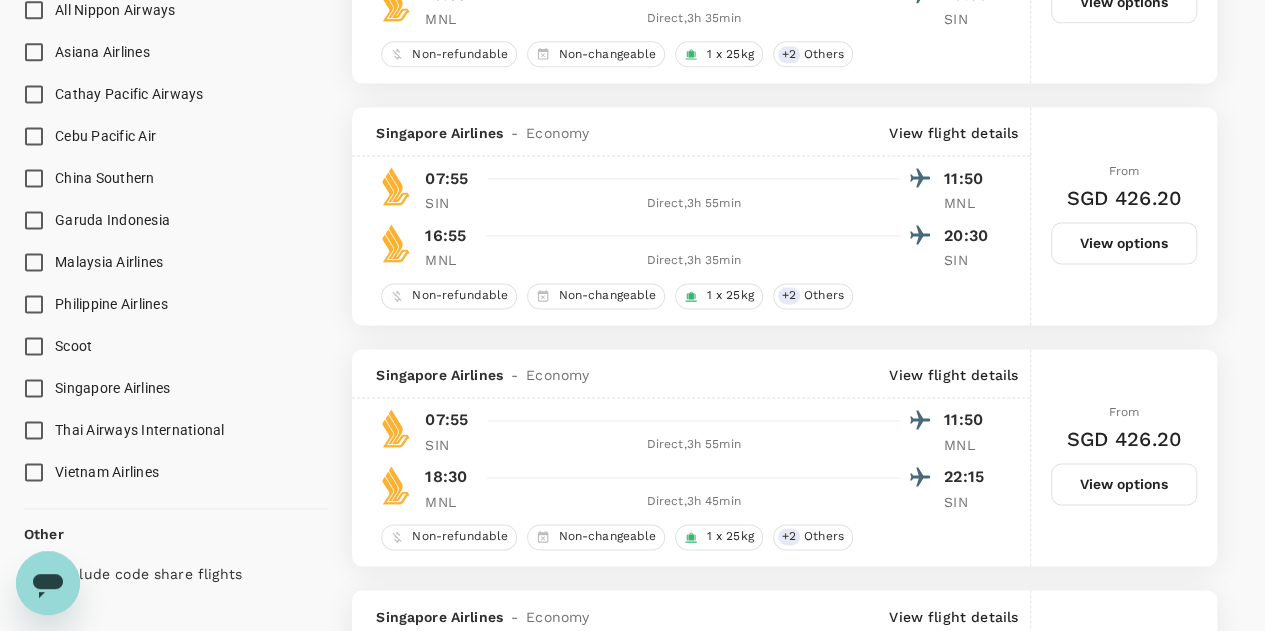 click on "Singapore Airlines" at bounding box center (162, 388) 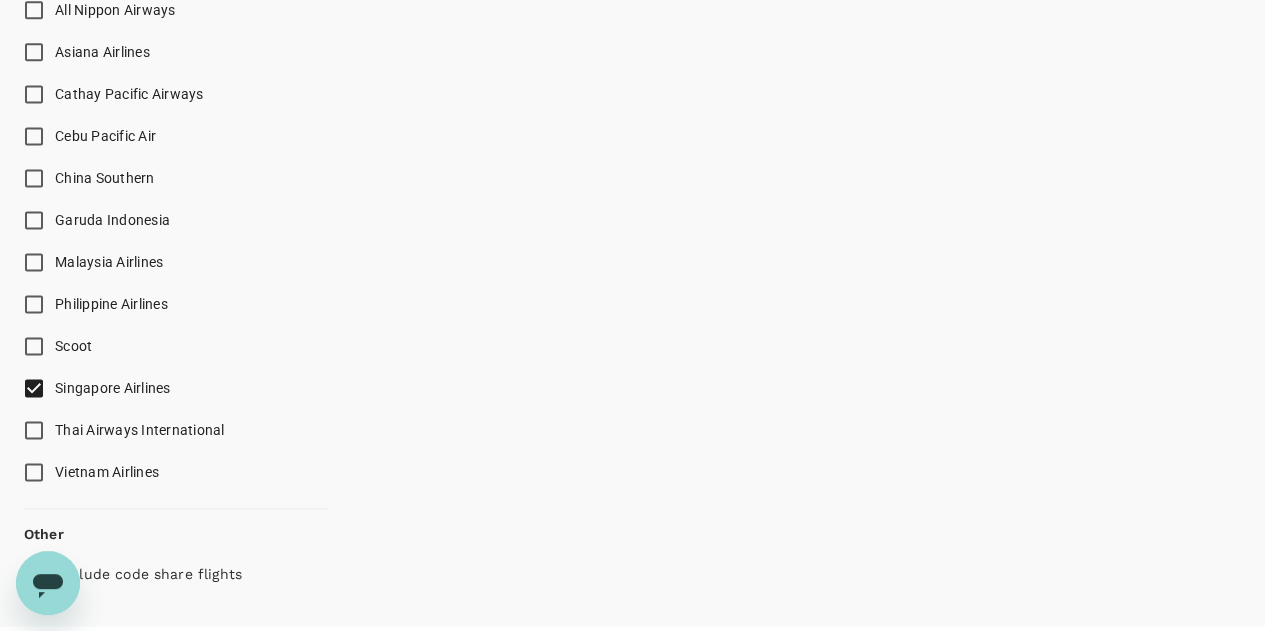 checkbox on "false" 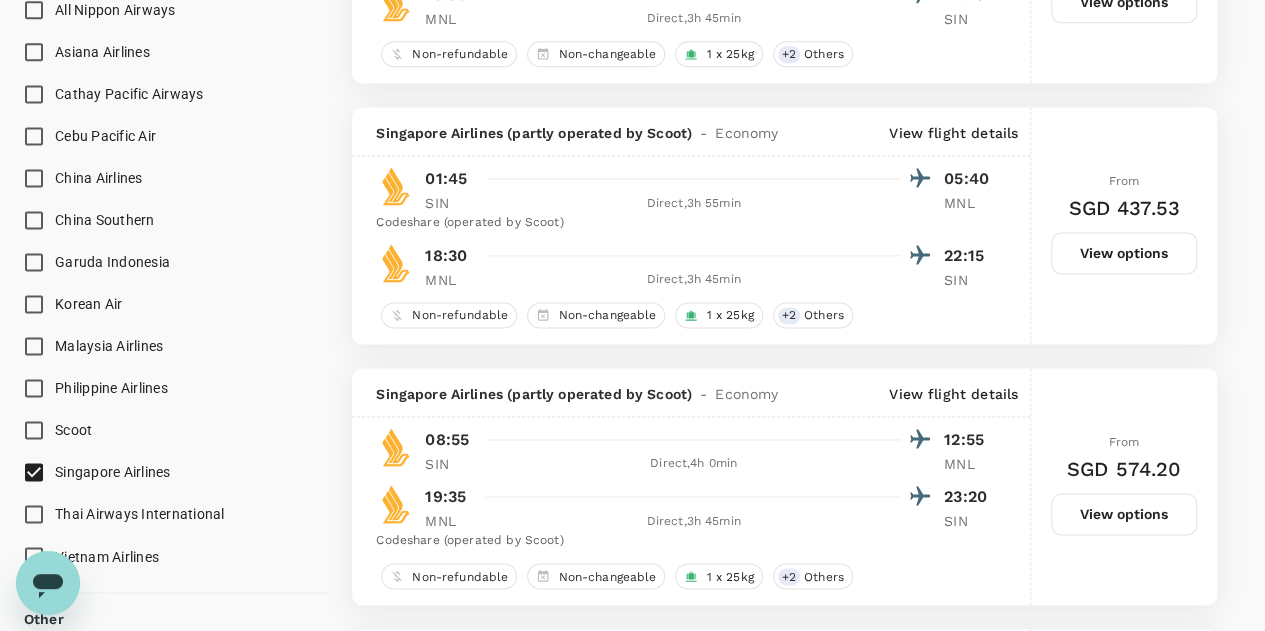 checkbox on "false" 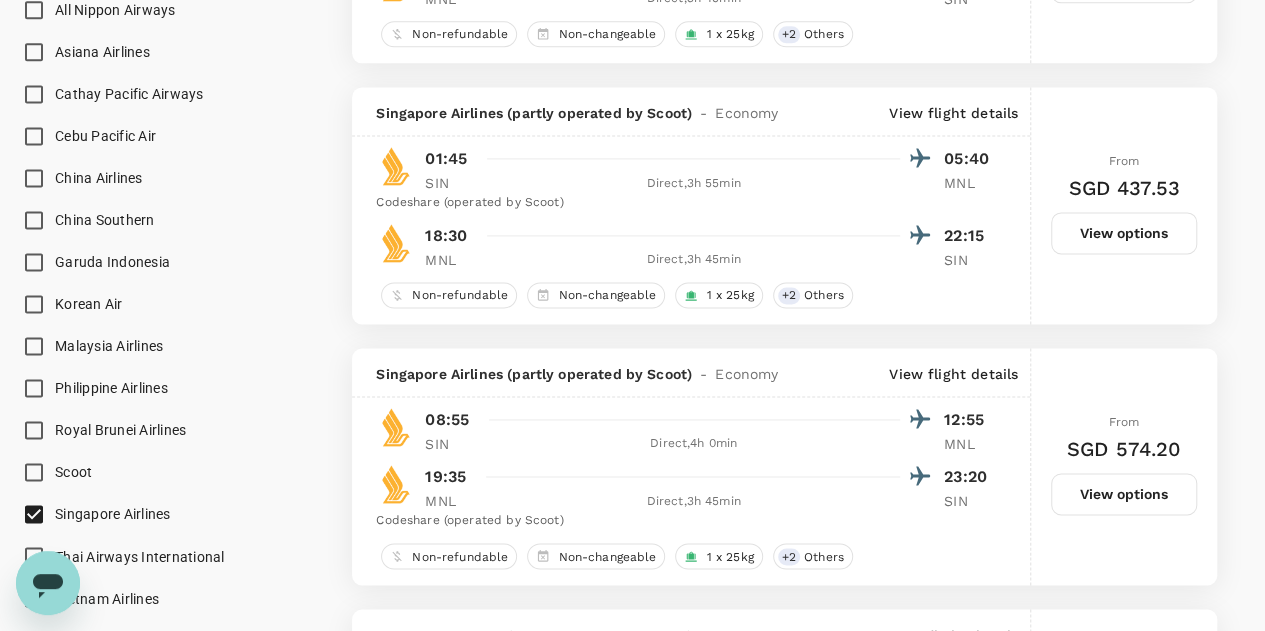 scroll, scrollTop: 1221, scrollLeft: 0, axis: vertical 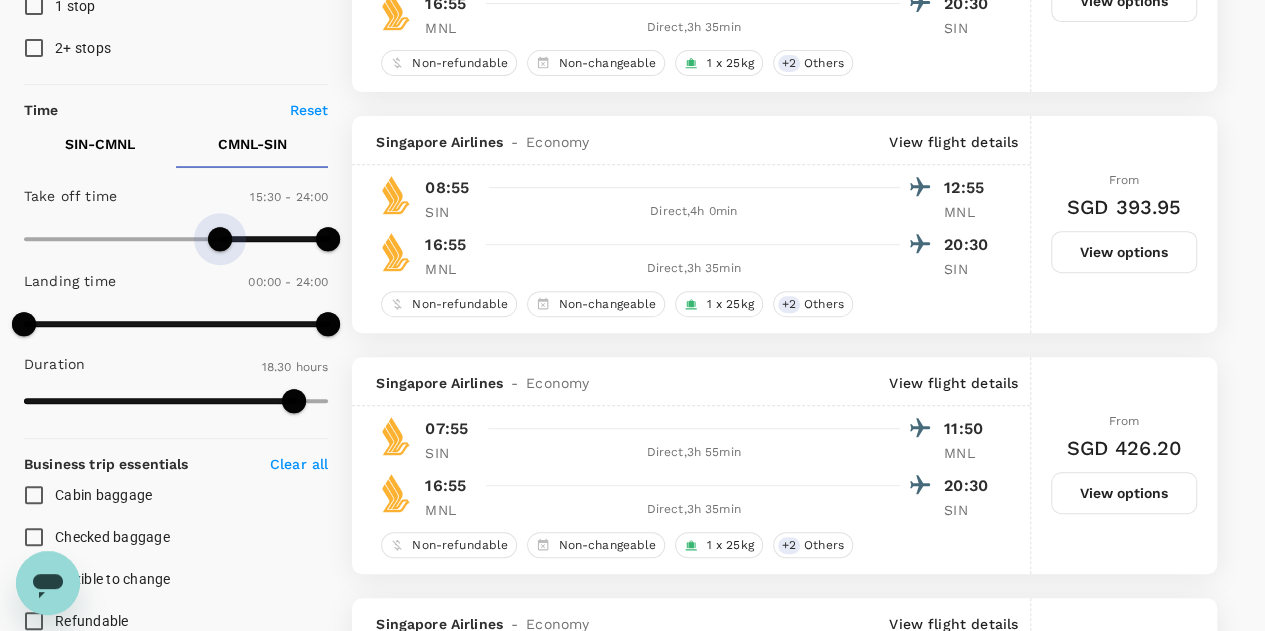 type on "720" 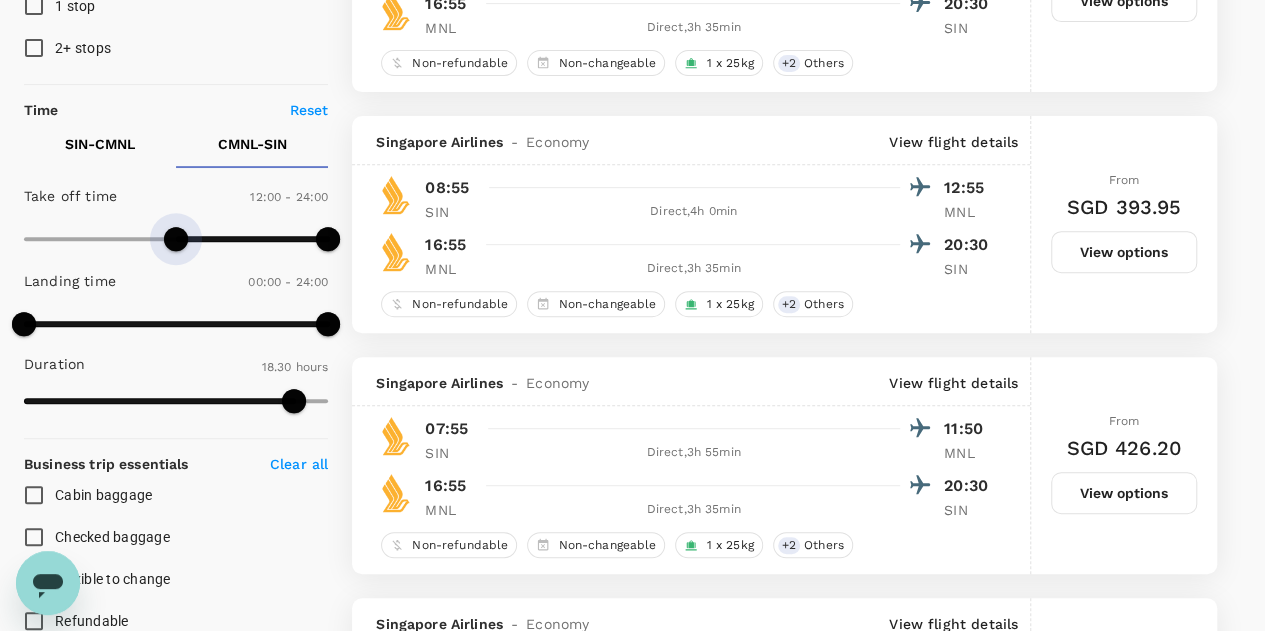 drag, startPoint x: 228, startPoint y: 231, endPoint x: 175, endPoint y: 215, distance: 55.362442 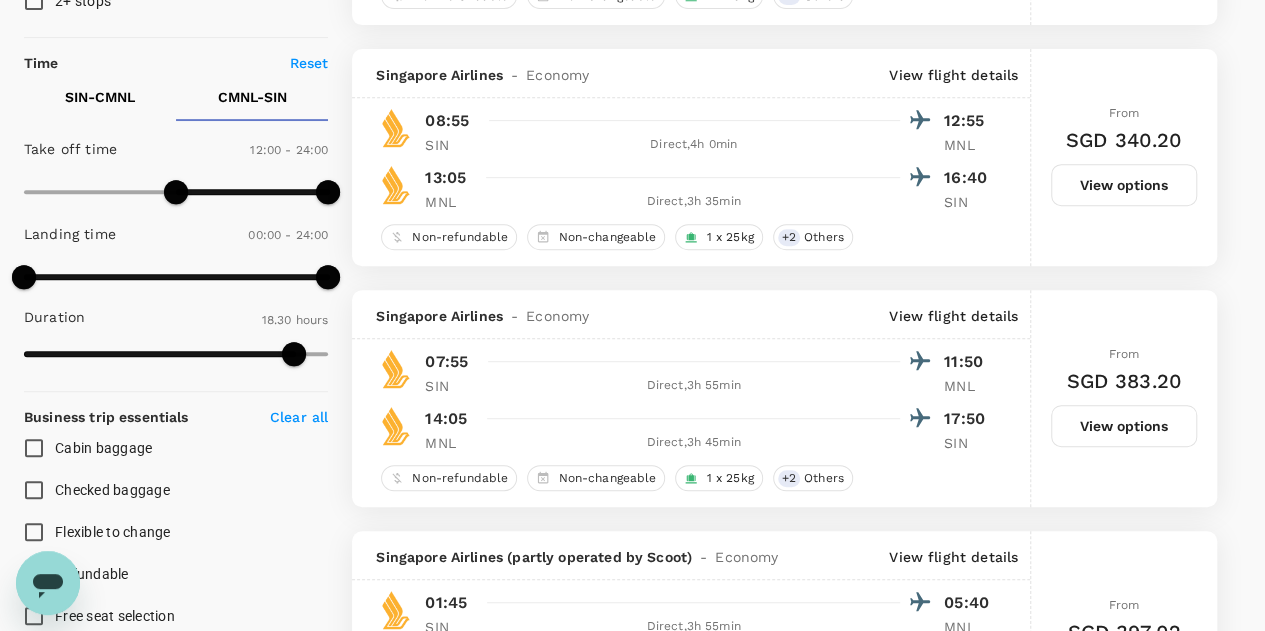 scroll, scrollTop: 404, scrollLeft: 0, axis: vertical 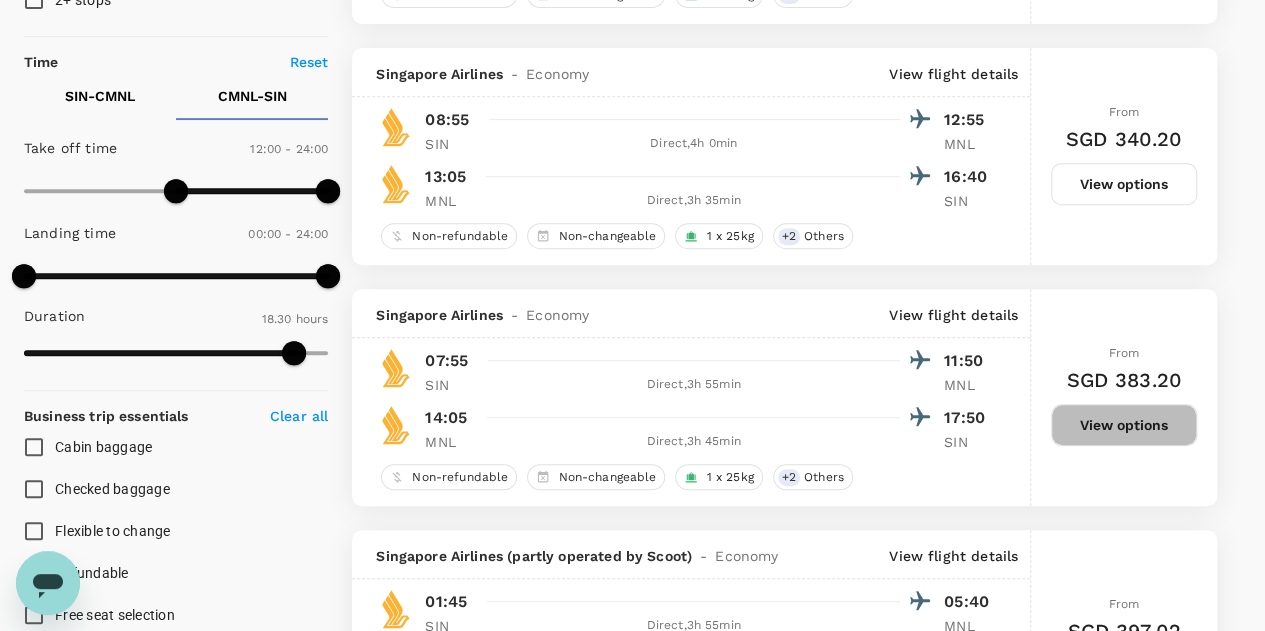 click on "View options" at bounding box center [1124, 425] 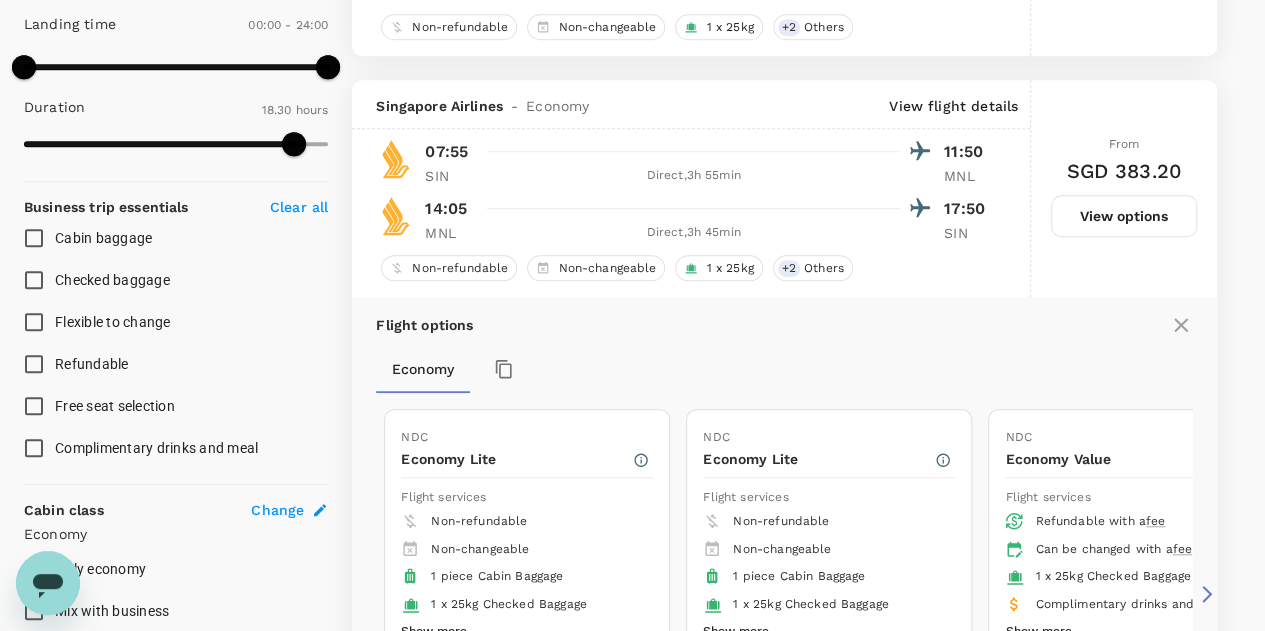 scroll, scrollTop: 612, scrollLeft: 0, axis: vertical 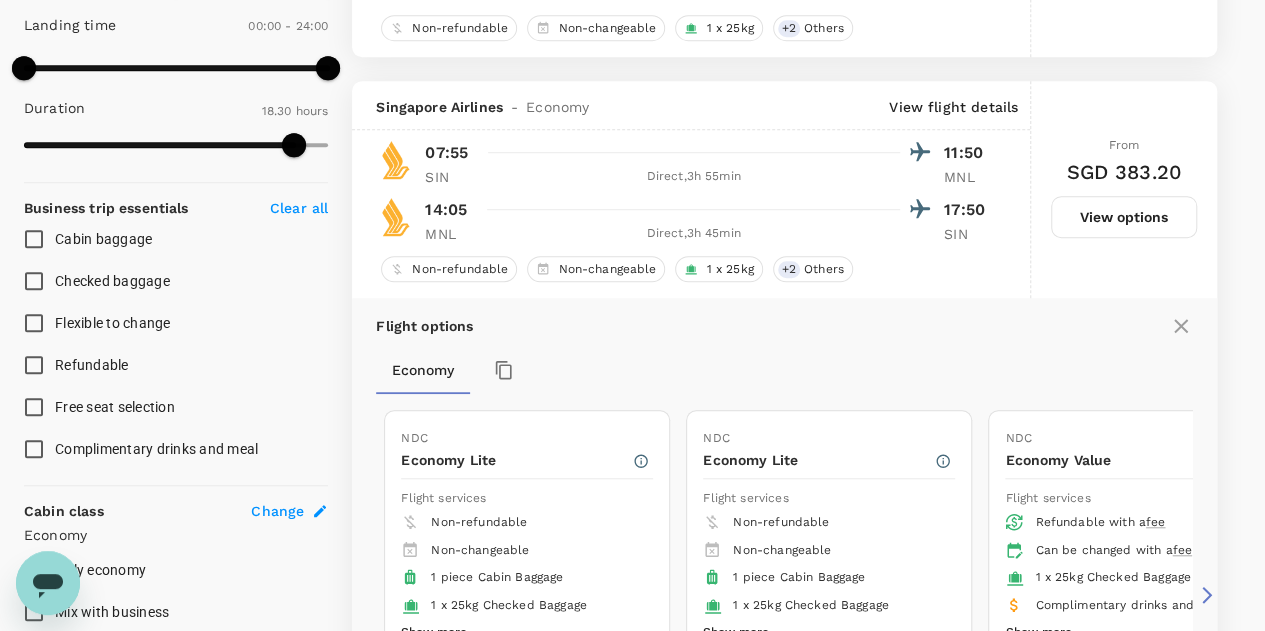 type 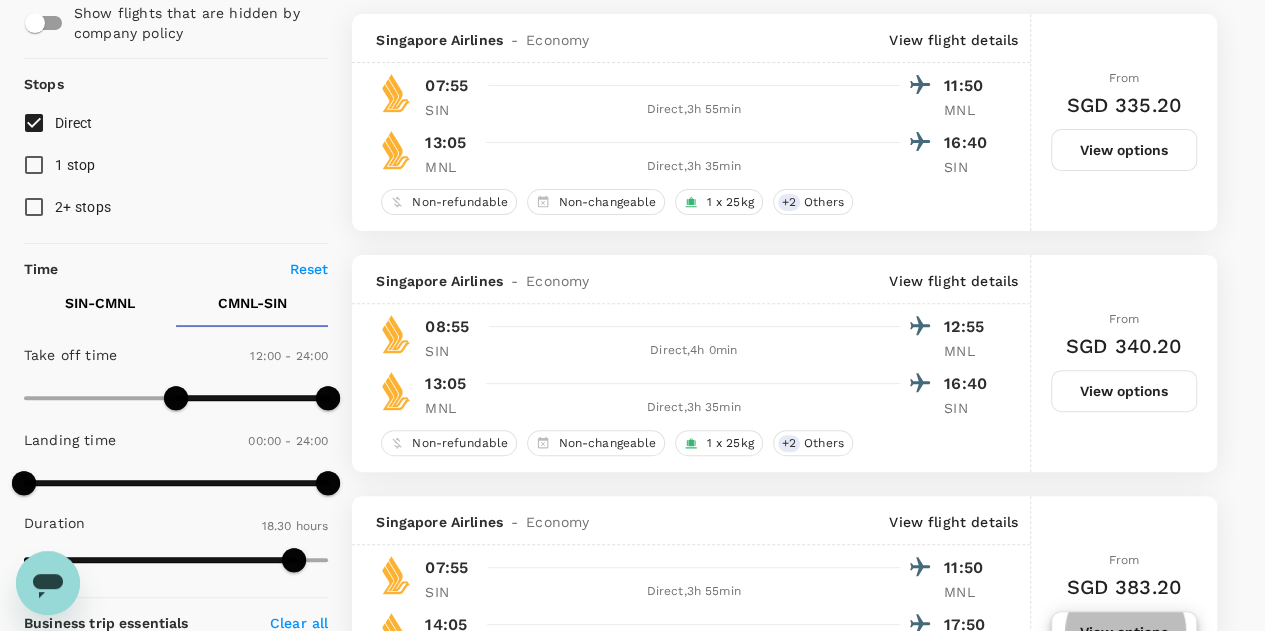 scroll, scrollTop: 0, scrollLeft: 0, axis: both 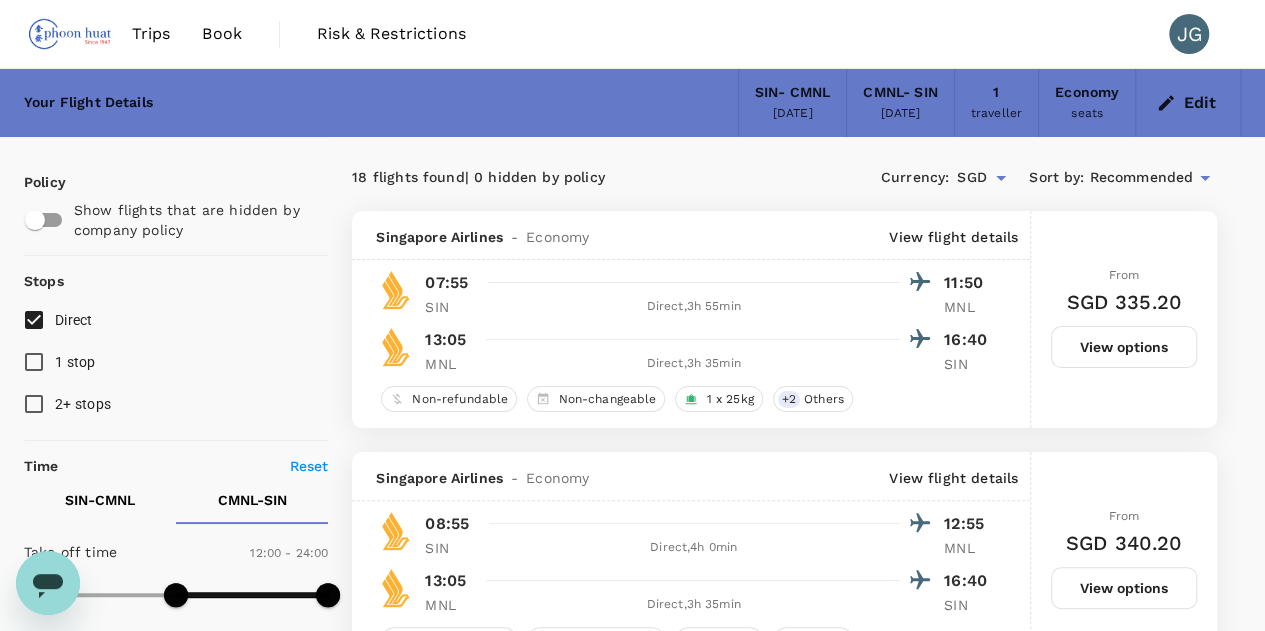 click on "11 Aug 2025" at bounding box center (900, 114) 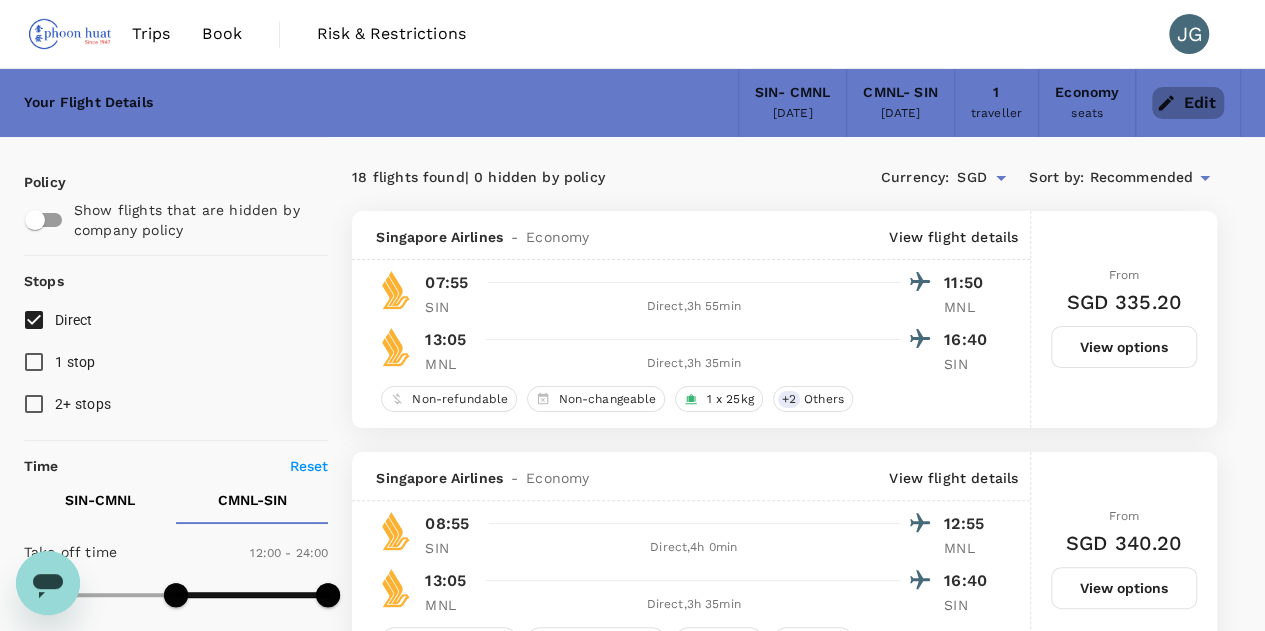 click on "Edit" at bounding box center [1188, 103] 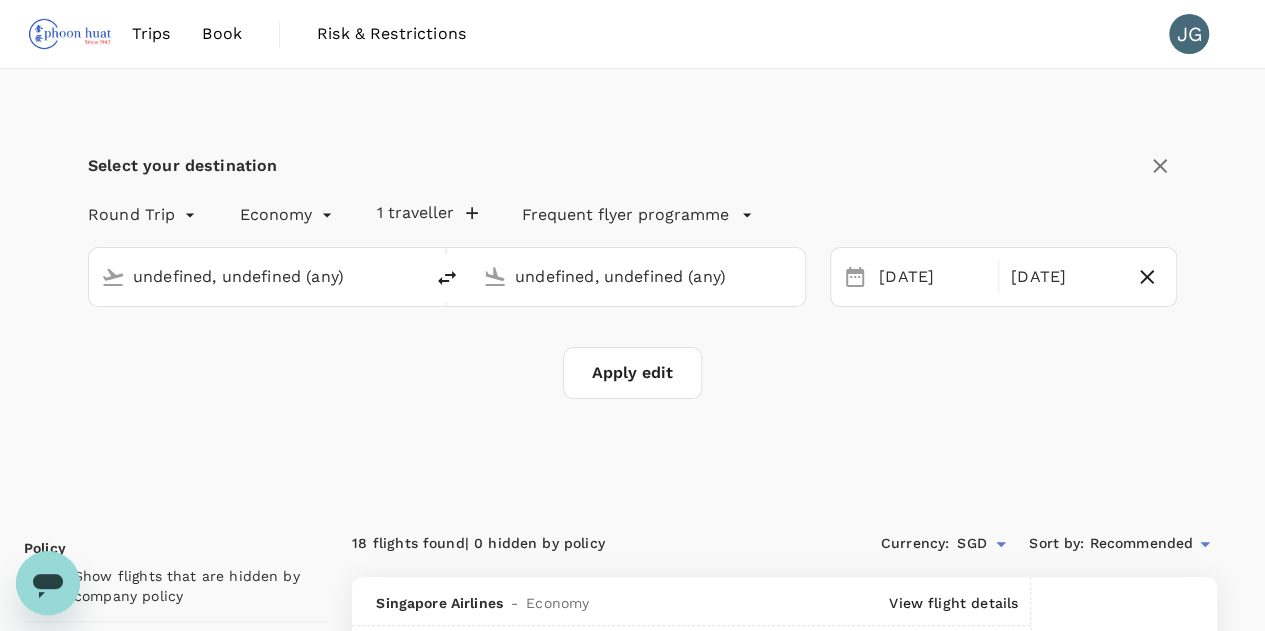 type on "Singapore Changi (SIN)" 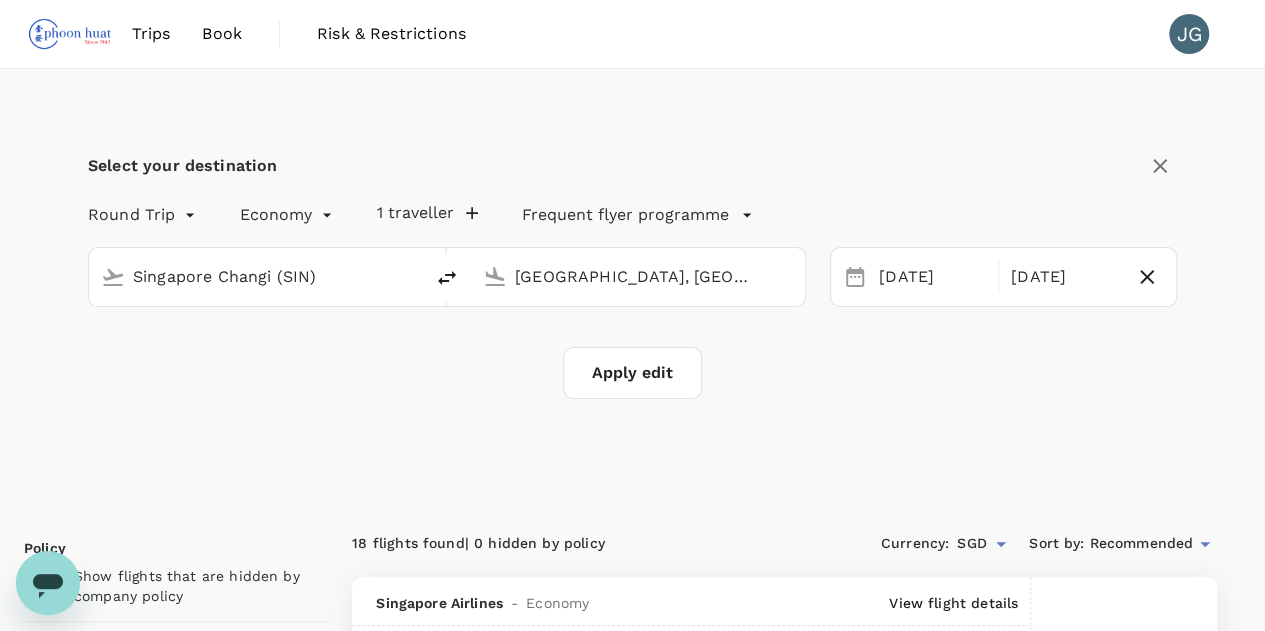 type 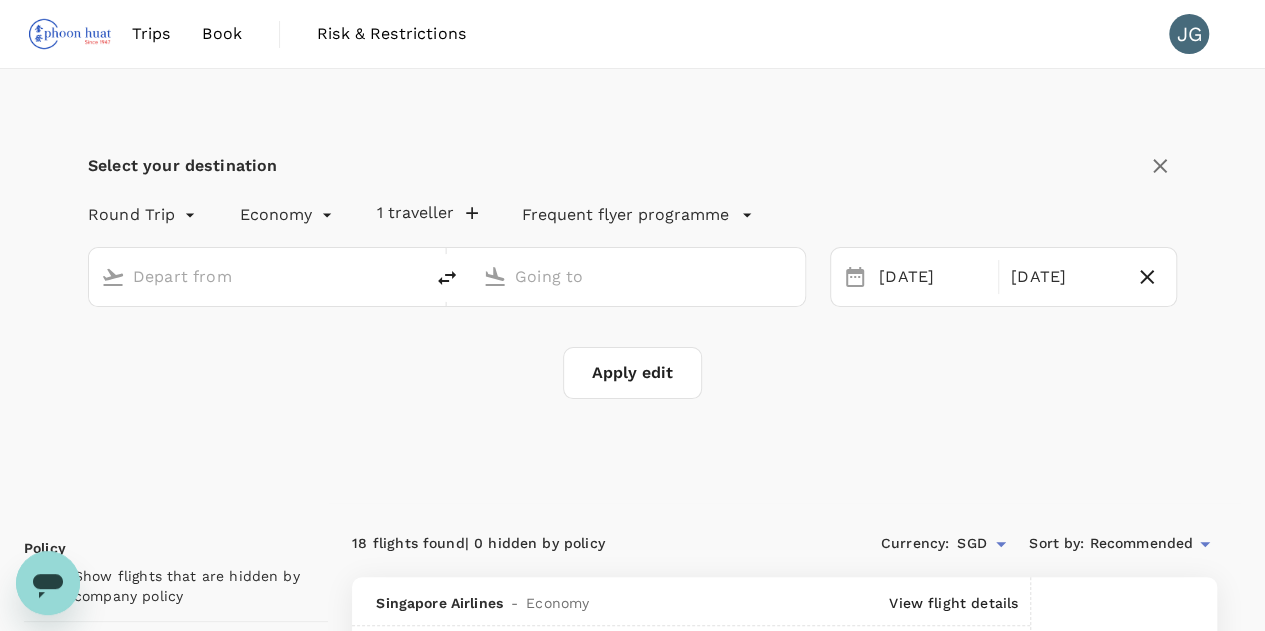 type on "Singapore Changi (SIN)" 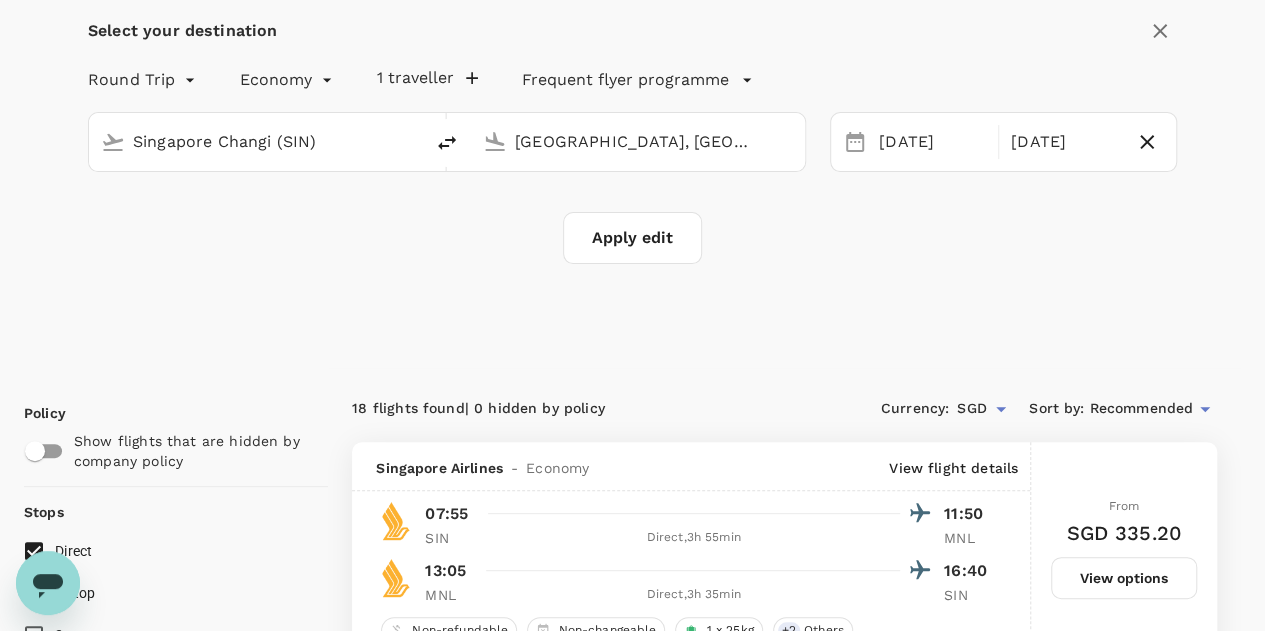 scroll, scrollTop: 126, scrollLeft: 0, axis: vertical 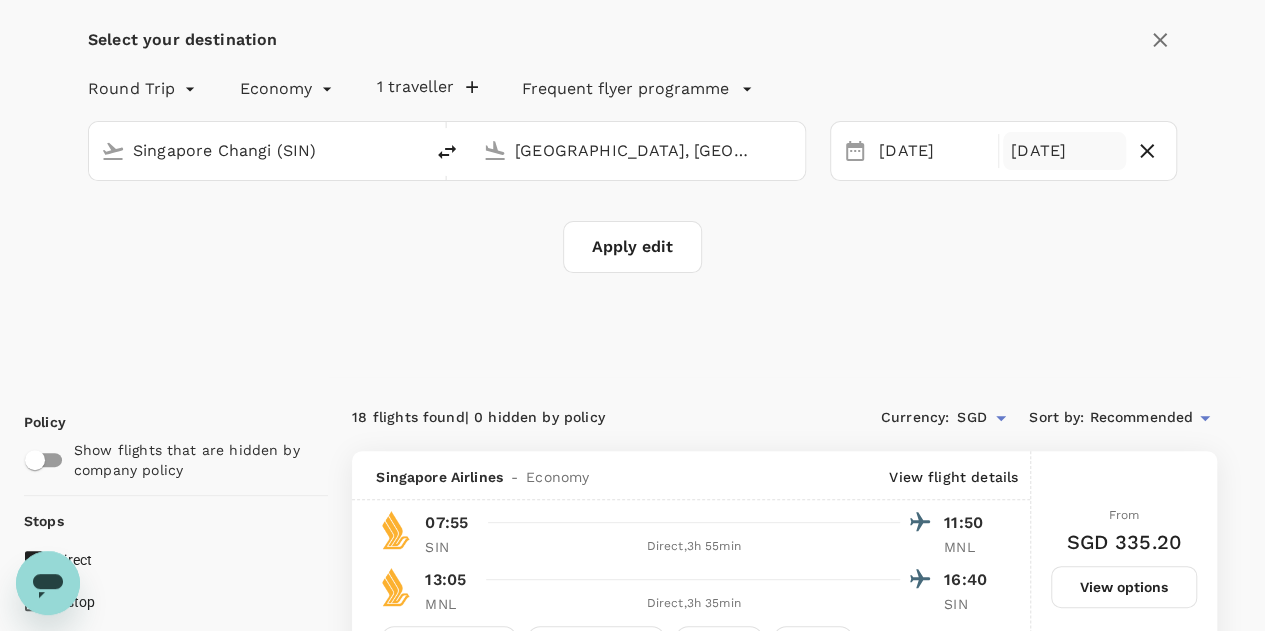 click on "11 Aug" at bounding box center [1064, 151] 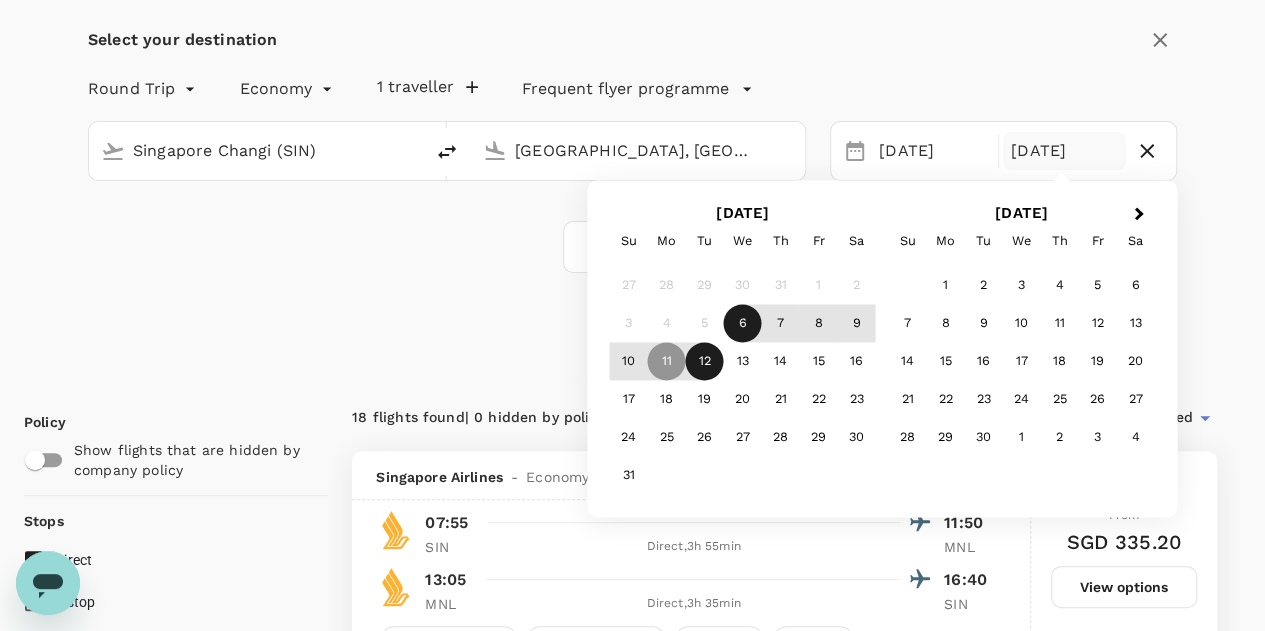 click on "12" at bounding box center (705, 362) 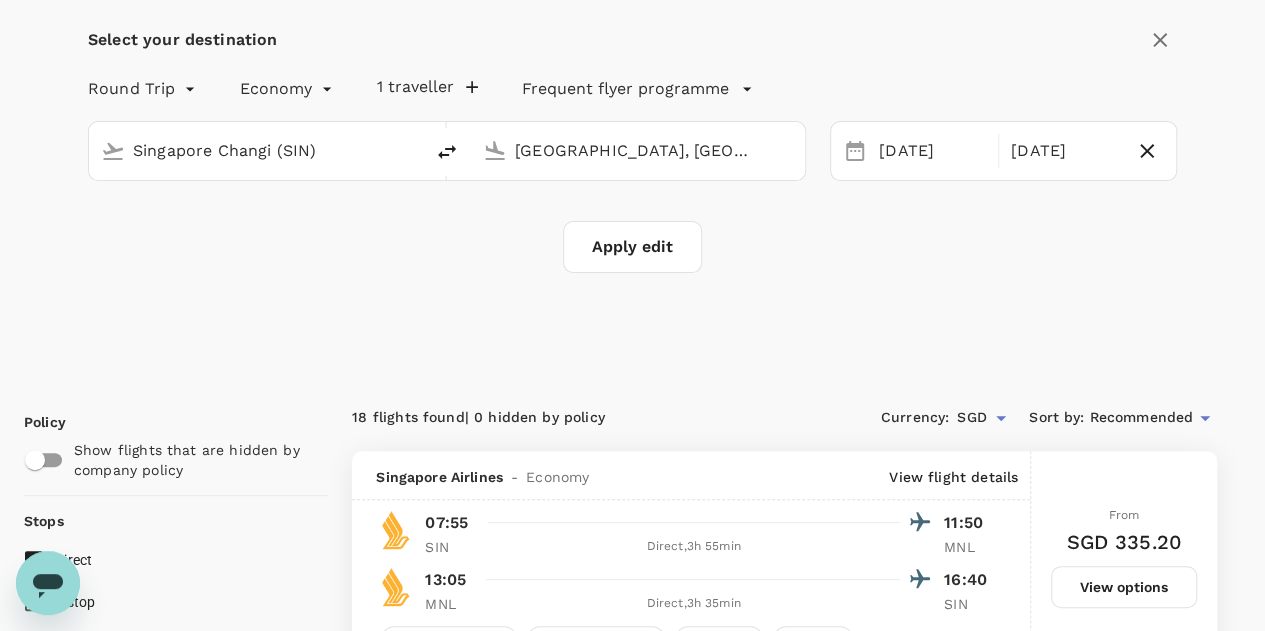 click on "Apply edit" at bounding box center (632, 247) 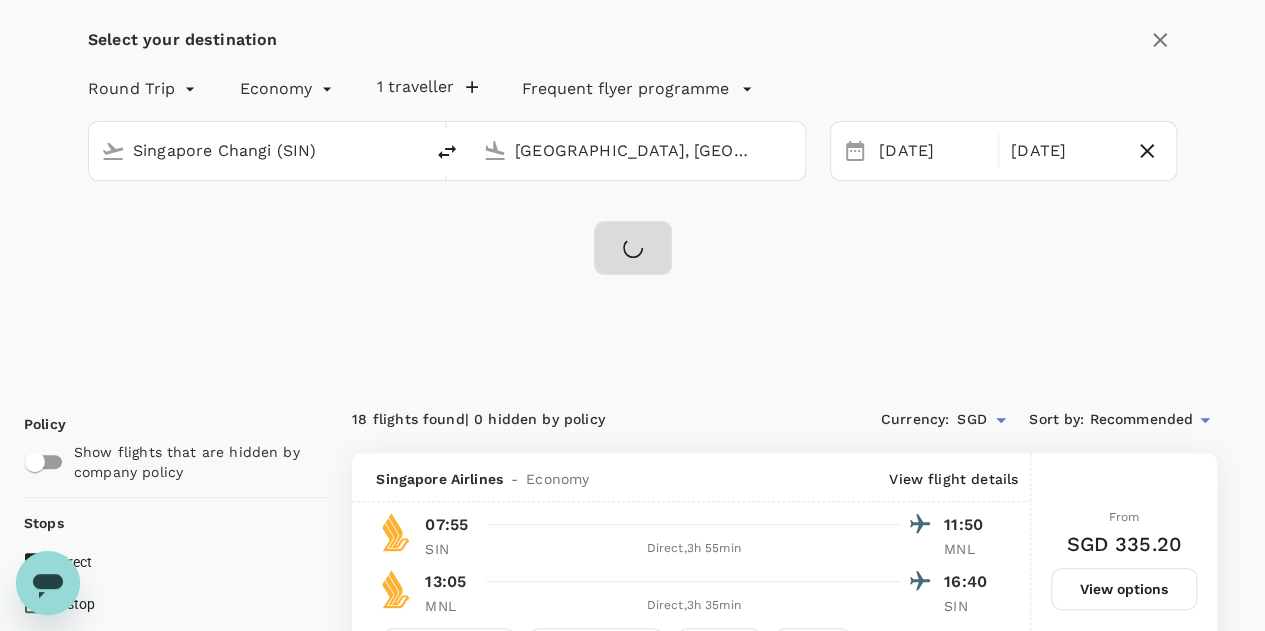 checkbox on "false" 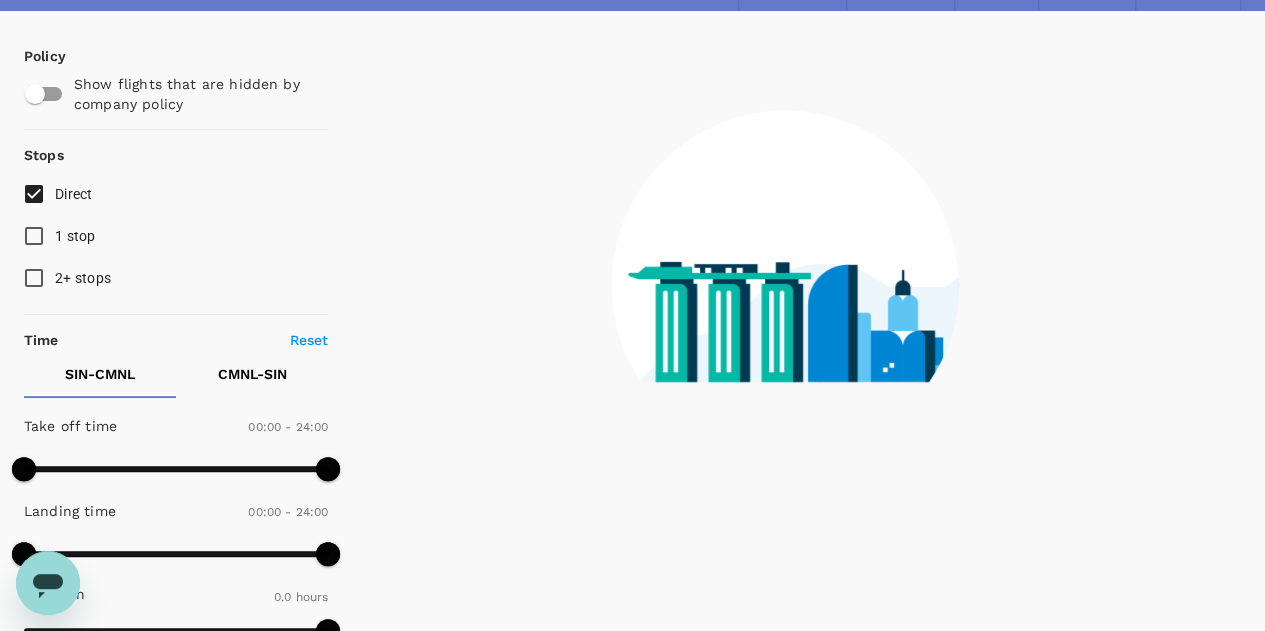 type on "1160" 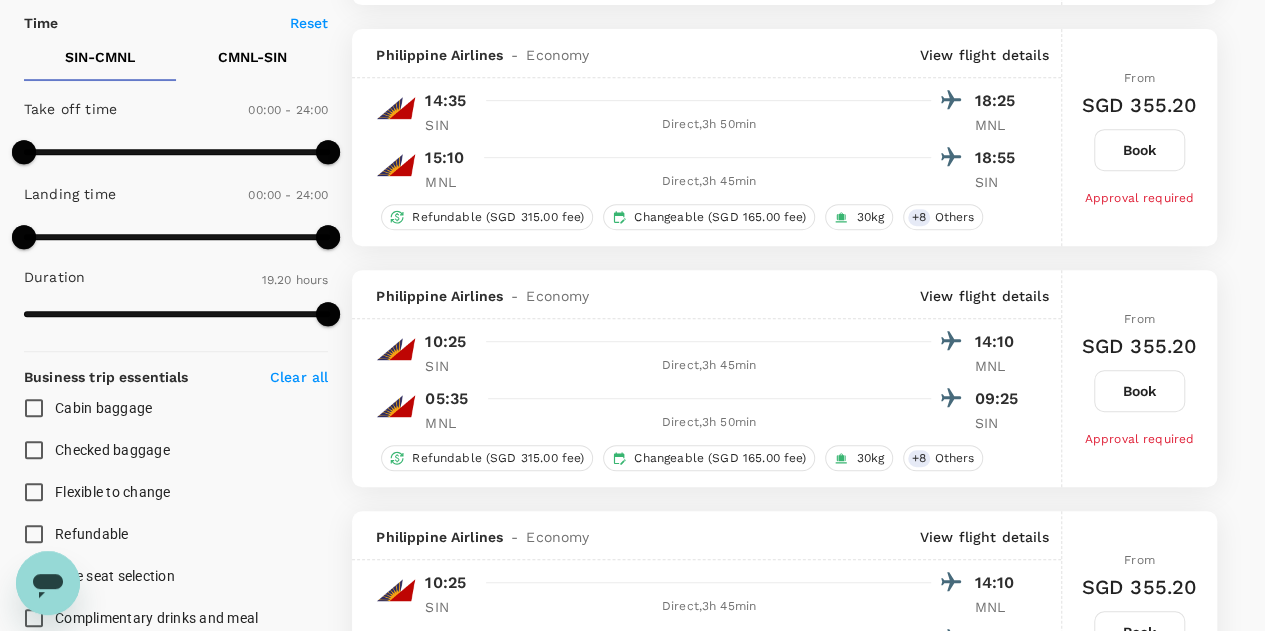 scroll, scrollTop: 442, scrollLeft: 0, axis: vertical 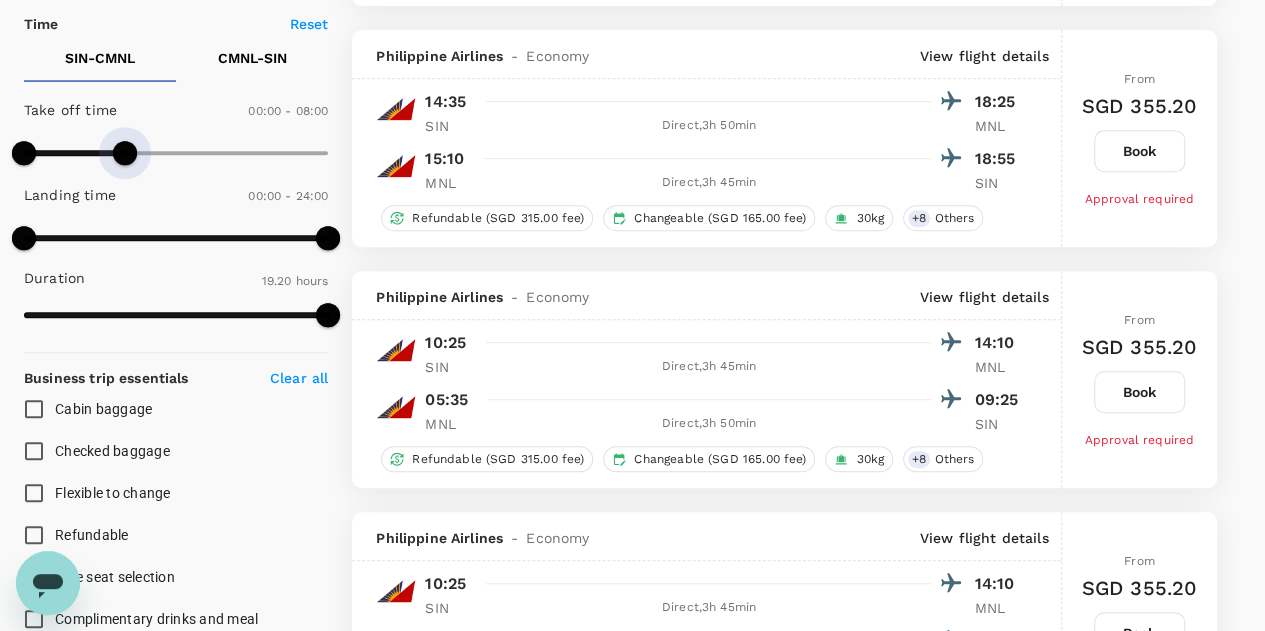type on "510" 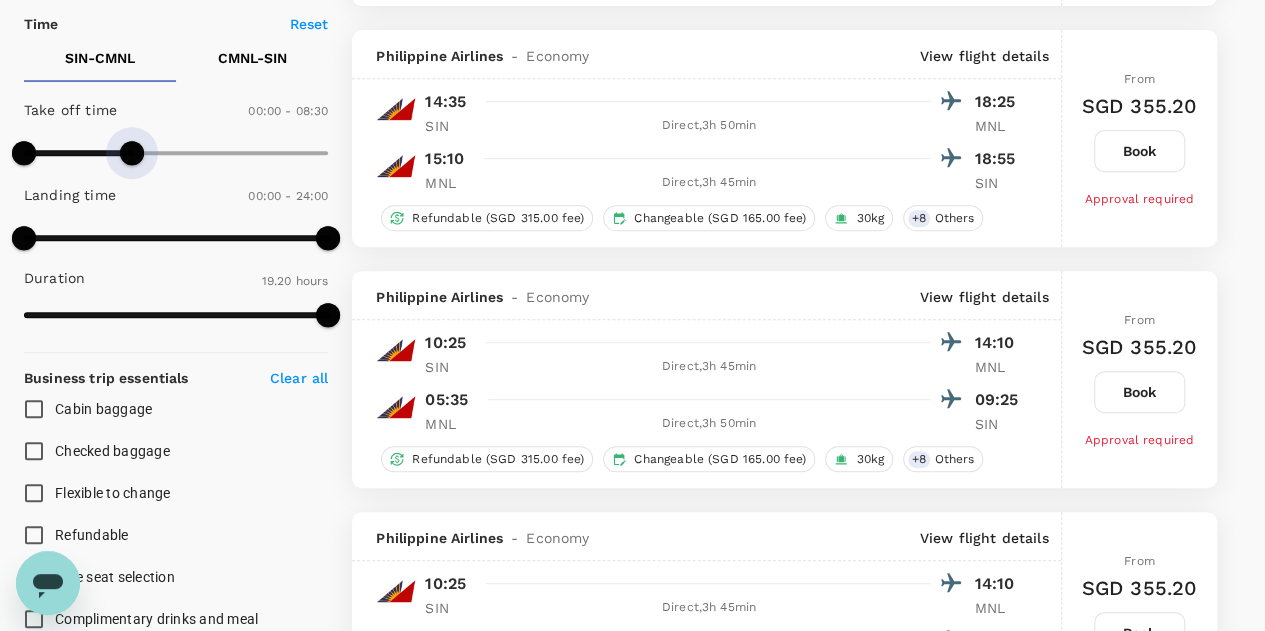 drag, startPoint x: 318, startPoint y: 152, endPoint x: 132, endPoint y: 164, distance: 186.38669 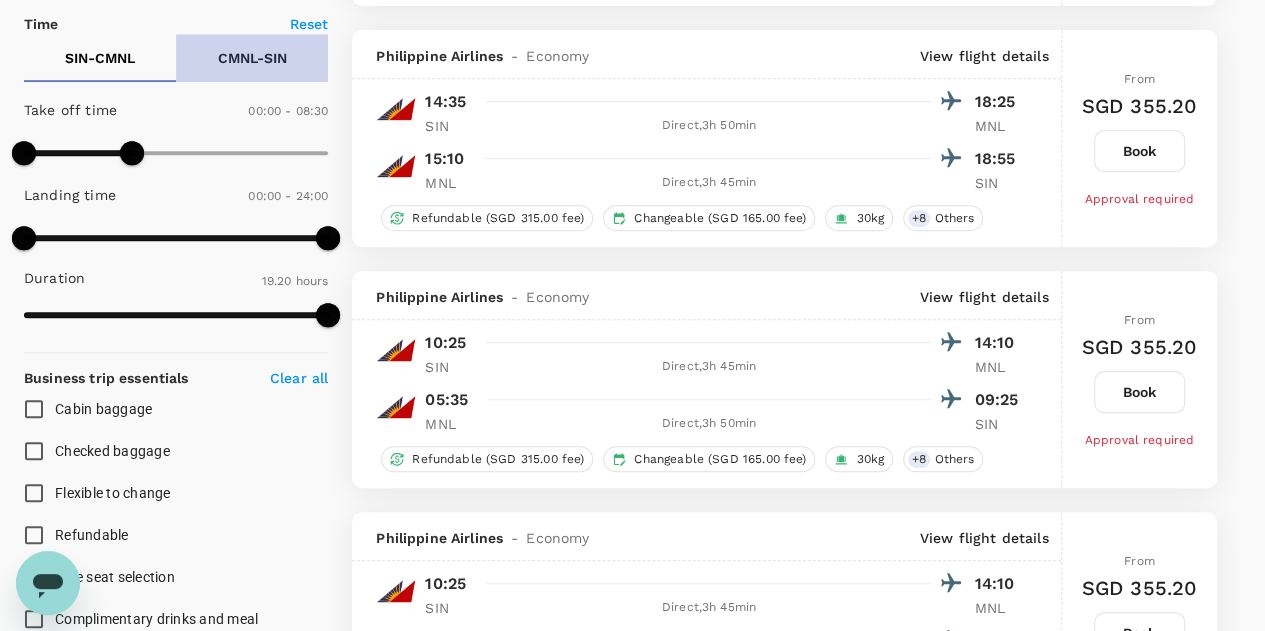 click on "CMNL - SIN" at bounding box center [252, 58] 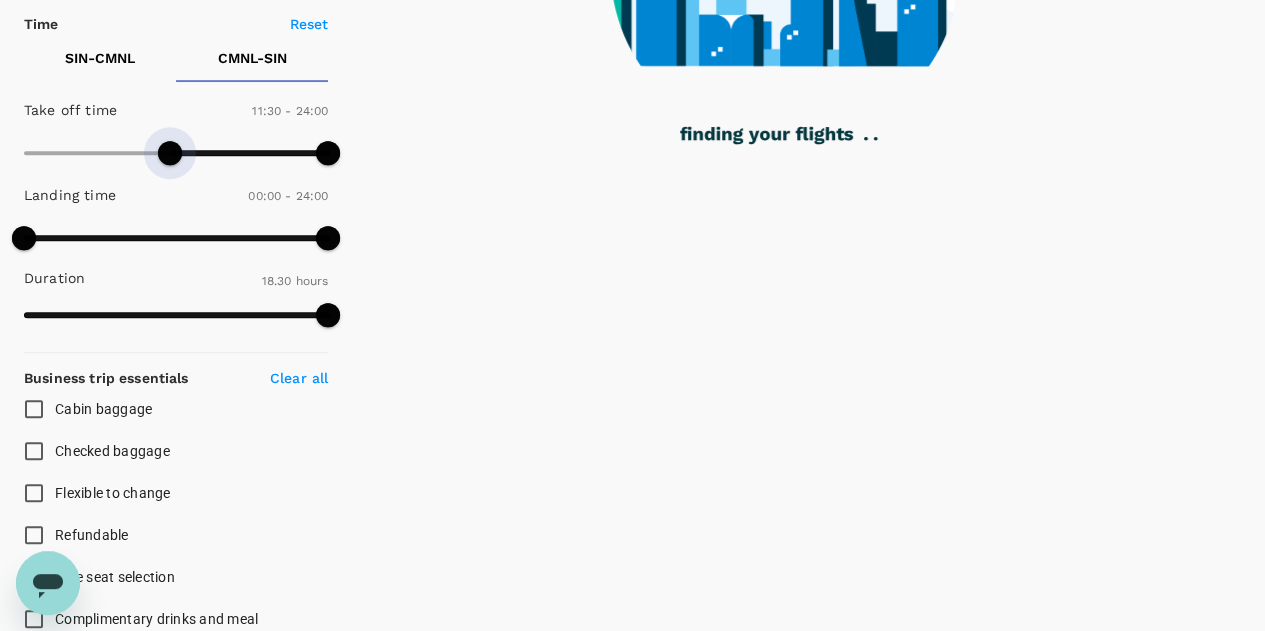 type on "750" 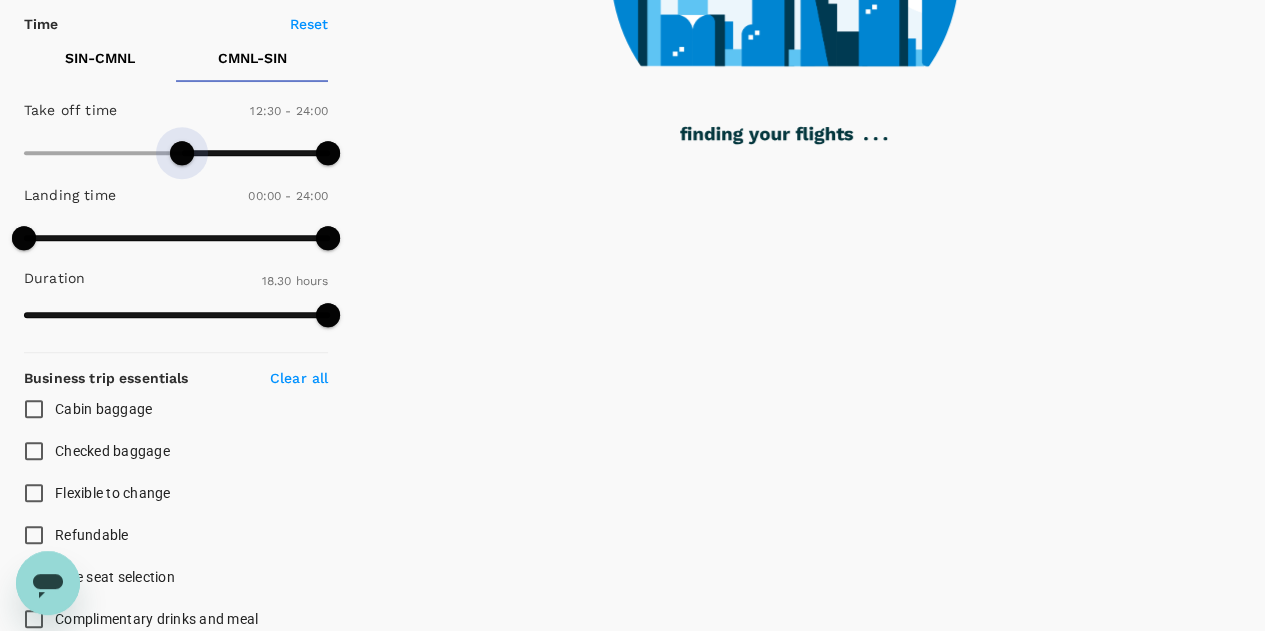 drag, startPoint x: 28, startPoint y: 161, endPoint x: 180, endPoint y: 167, distance: 152.11838 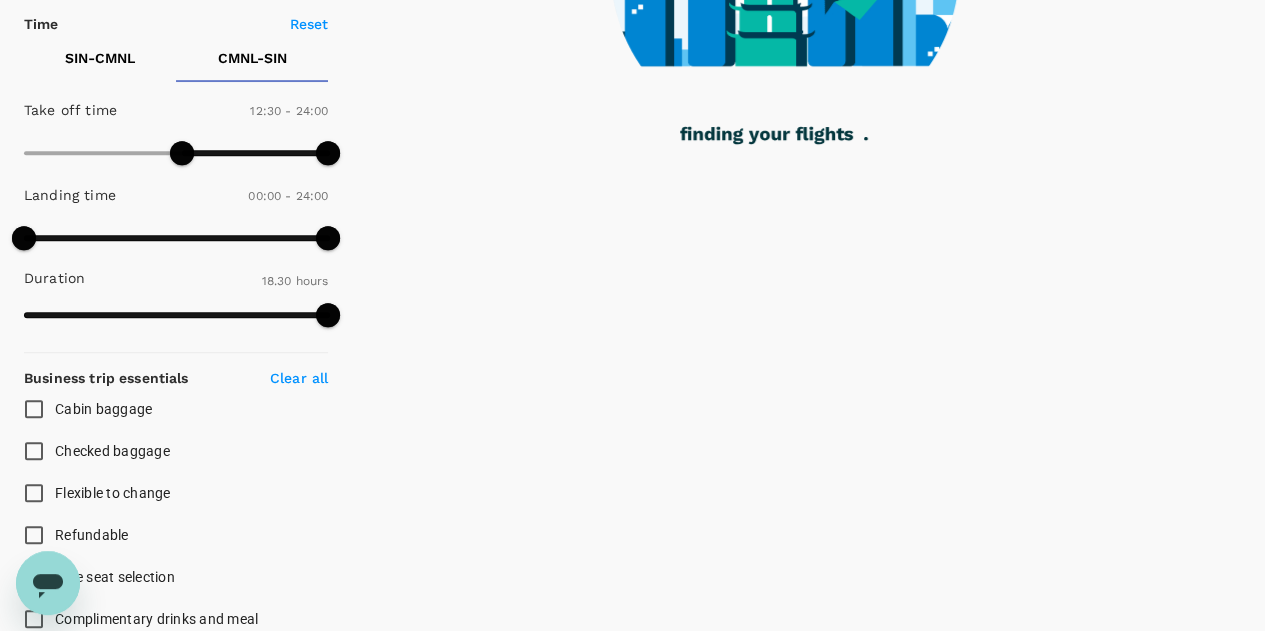 checkbox on "false" 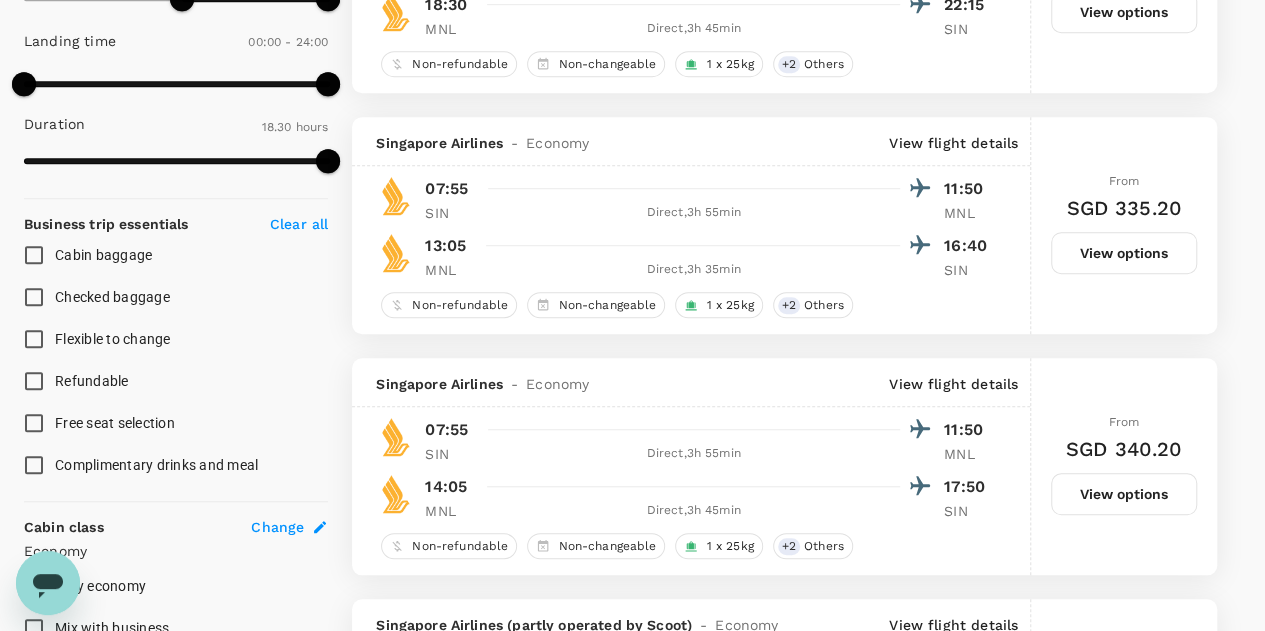 scroll, scrollTop: 597, scrollLeft: 0, axis: vertical 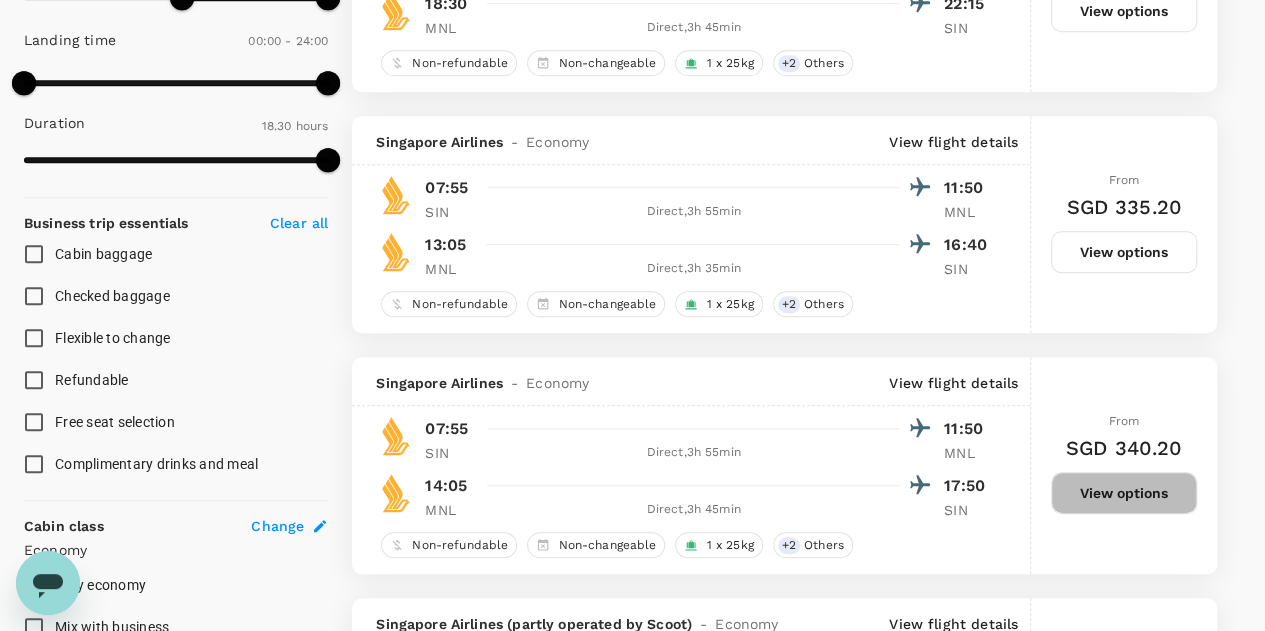 click on "View options" at bounding box center [1124, 493] 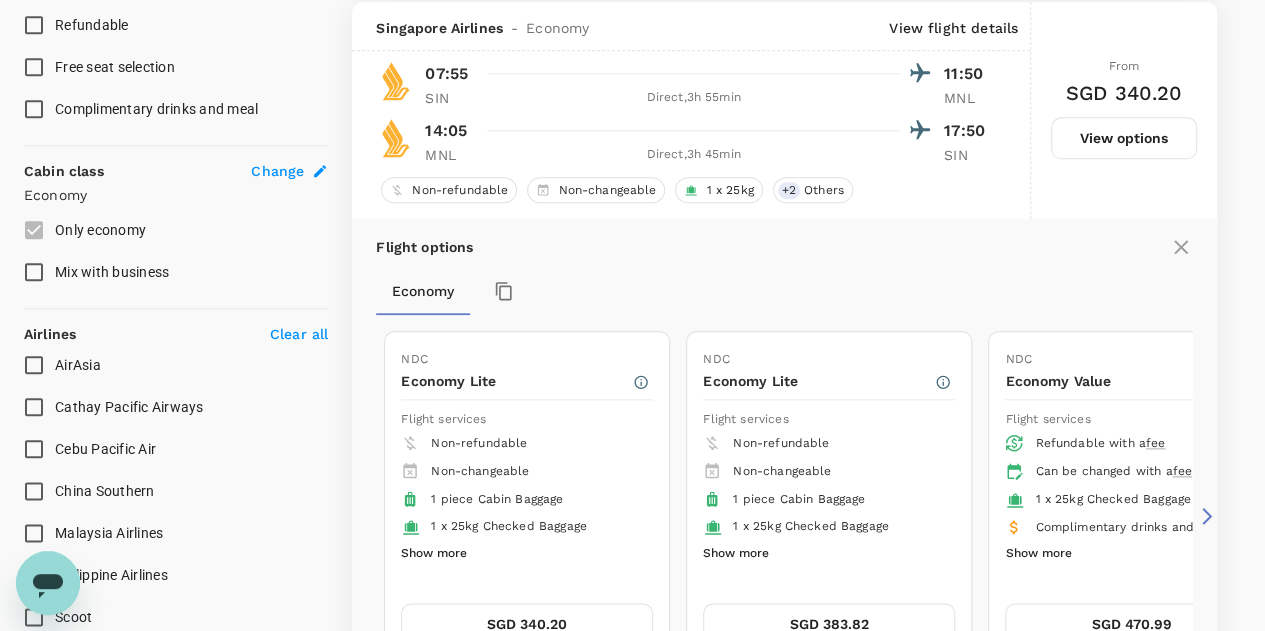 scroll, scrollTop: 868, scrollLeft: 0, axis: vertical 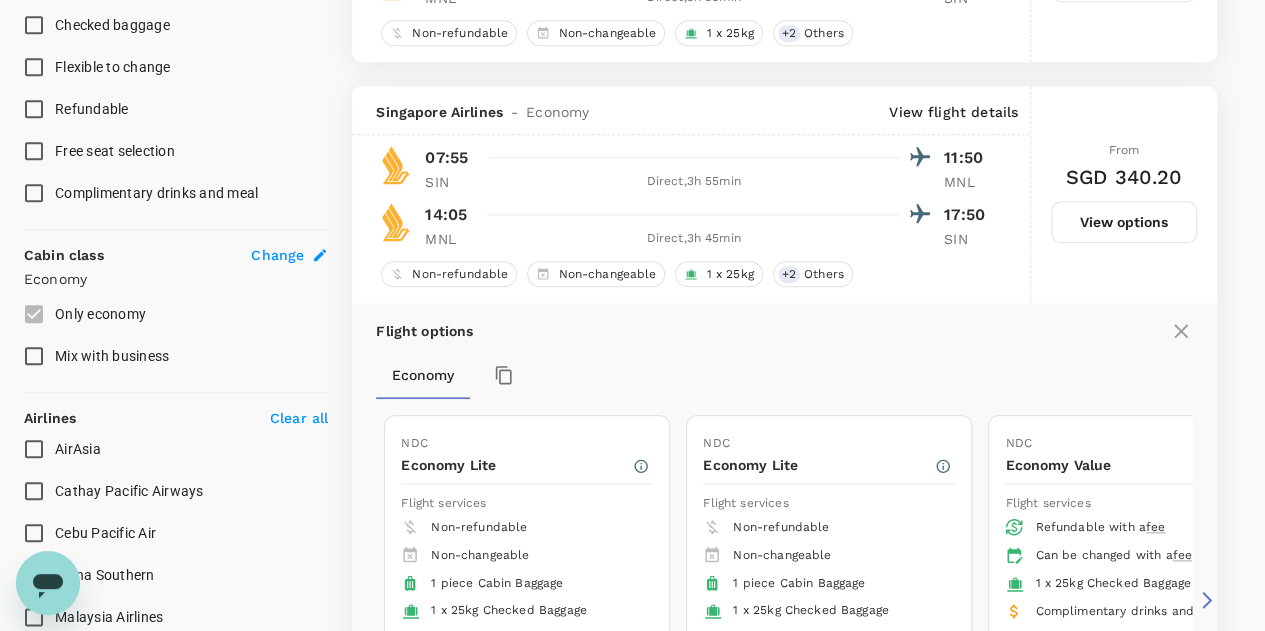 type 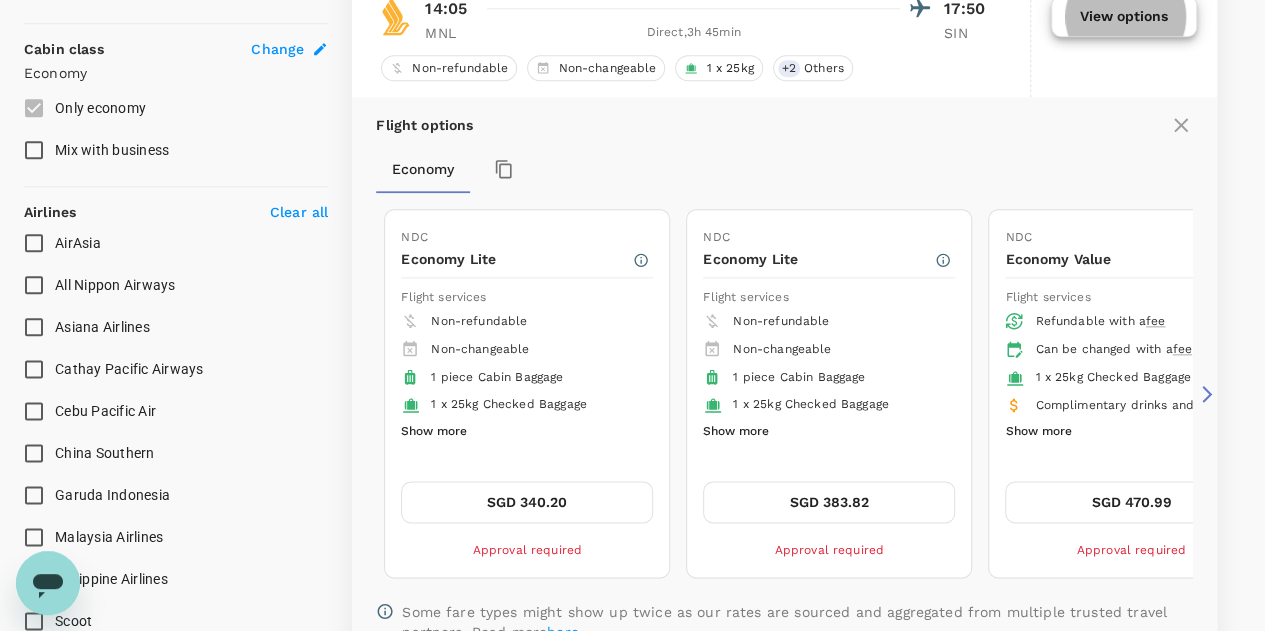 scroll, scrollTop: 1076, scrollLeft: 0, axis: vertical 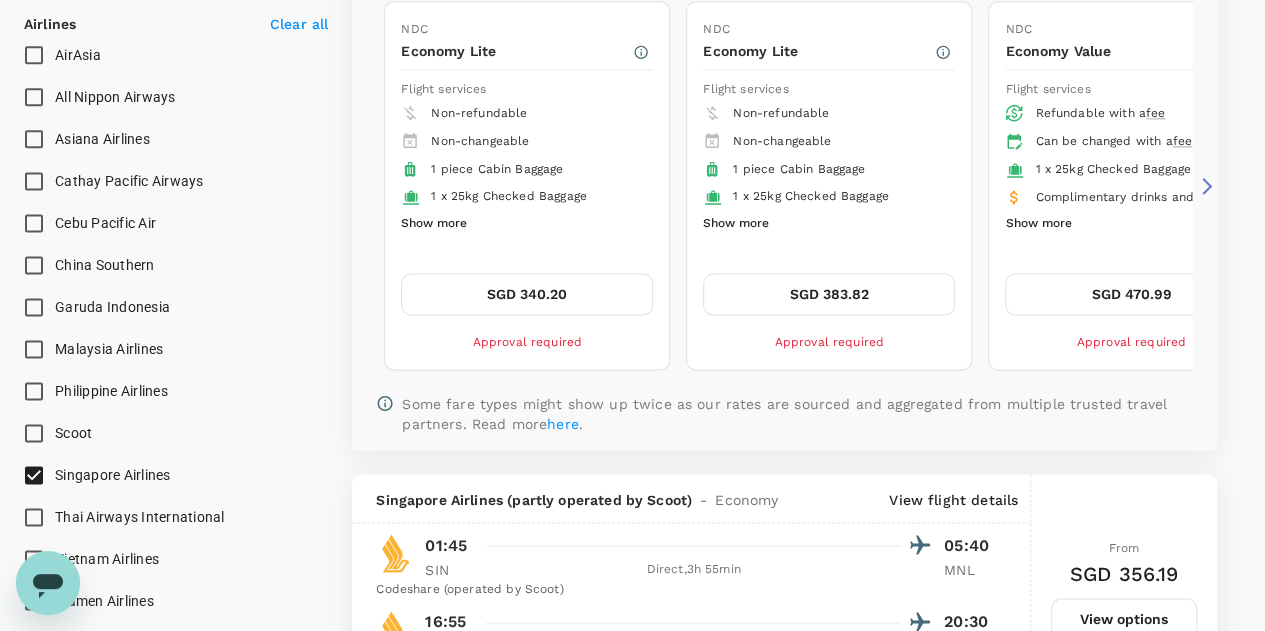 click on "SGD 340.20" at bounding box center [527, 294] 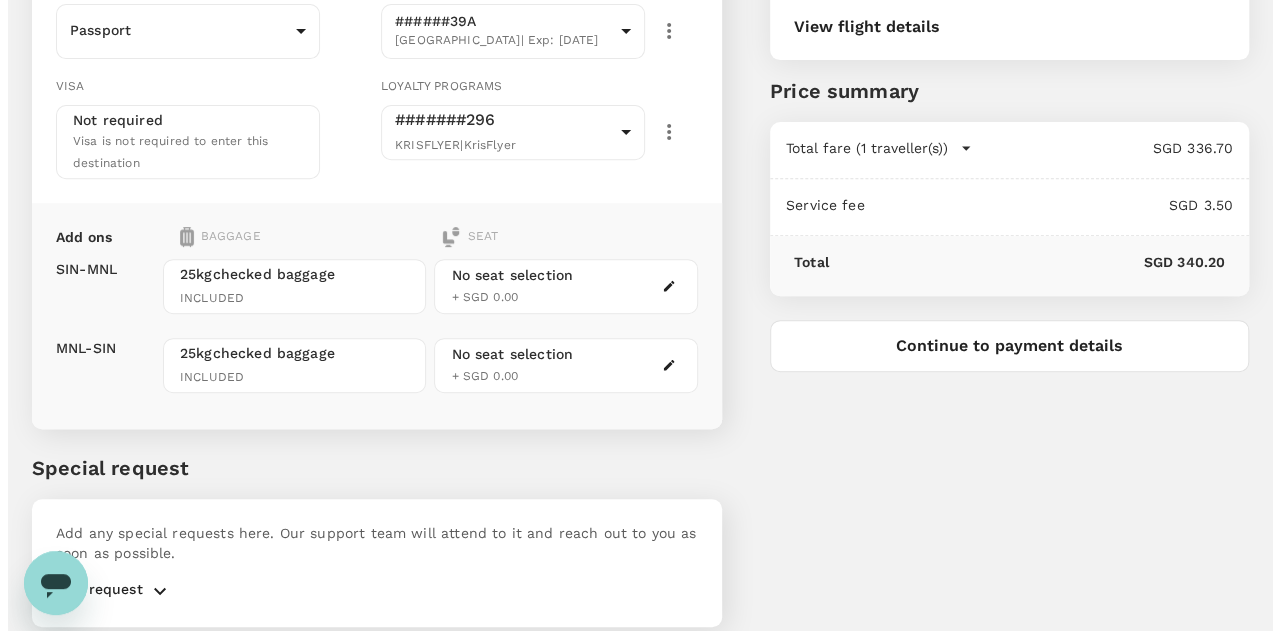 scroll, scrollTop: 242, scrollLeft: 0, axis: vertical 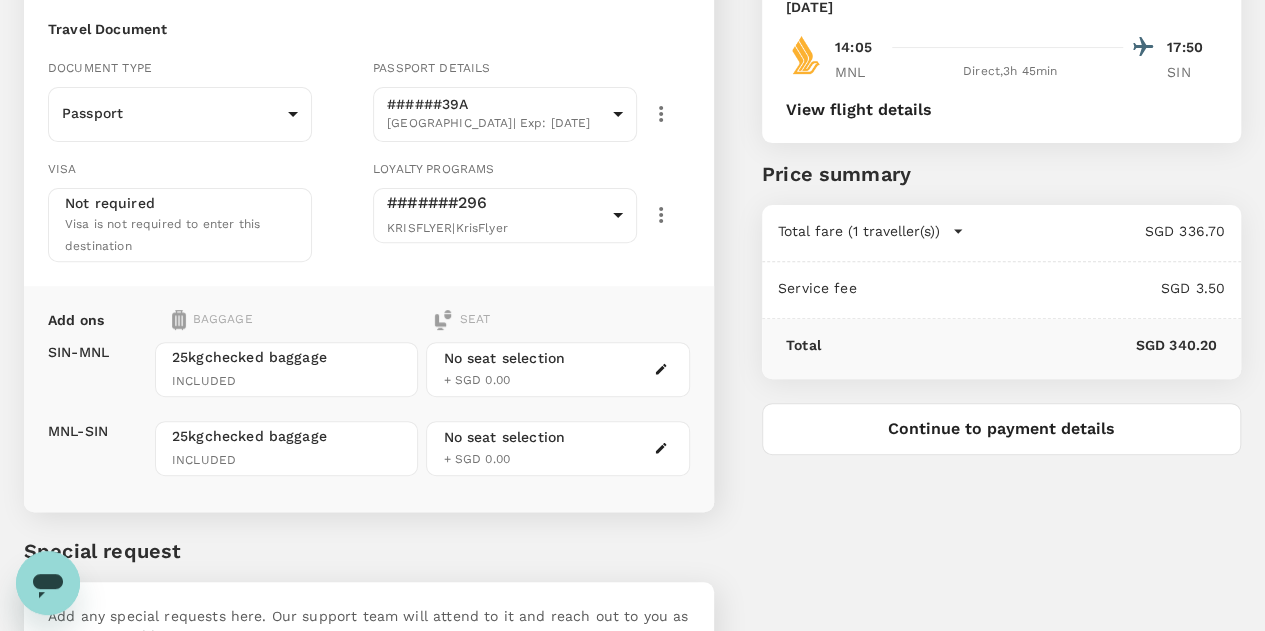 click on "No seat selection + SGD 0.00" at bounding box center (504, 369) 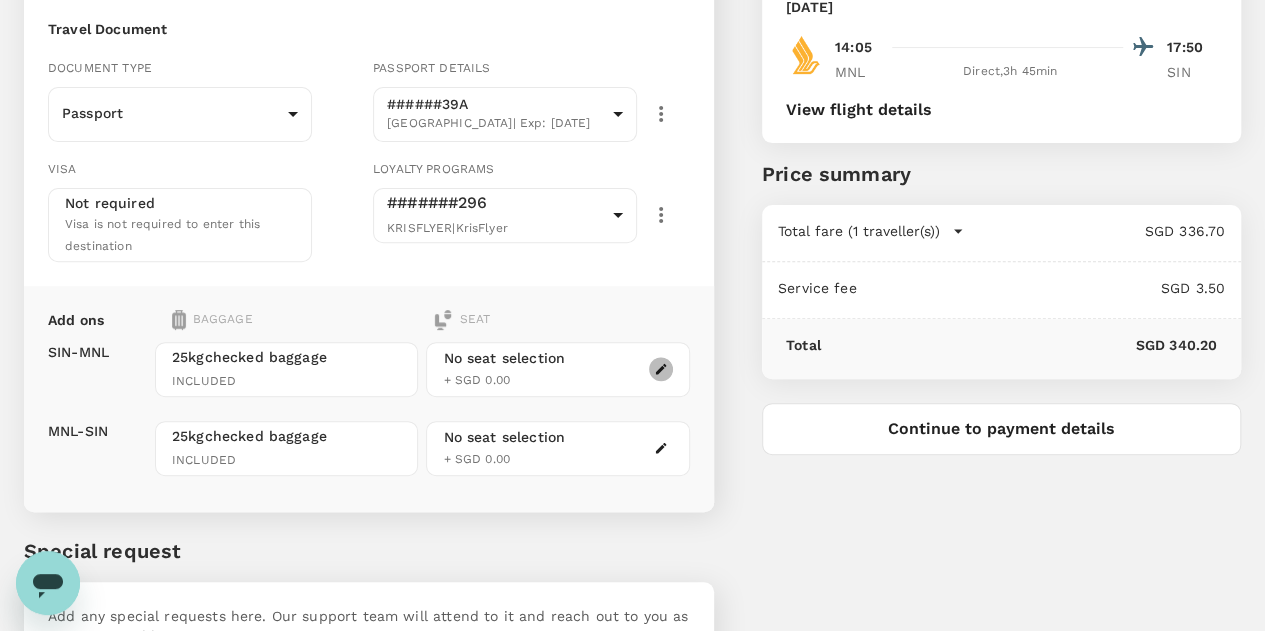 click at bounding box center [661, 369] 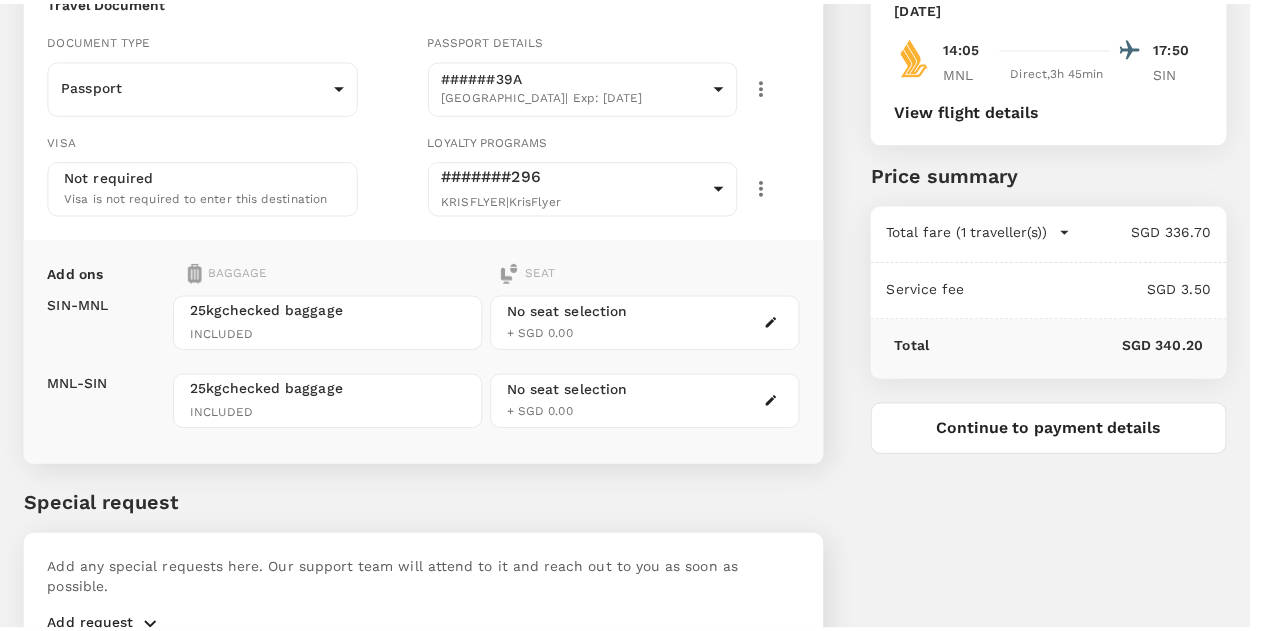 scroll, scrollTop: 2, scrollLeft: 0, axis: vertical 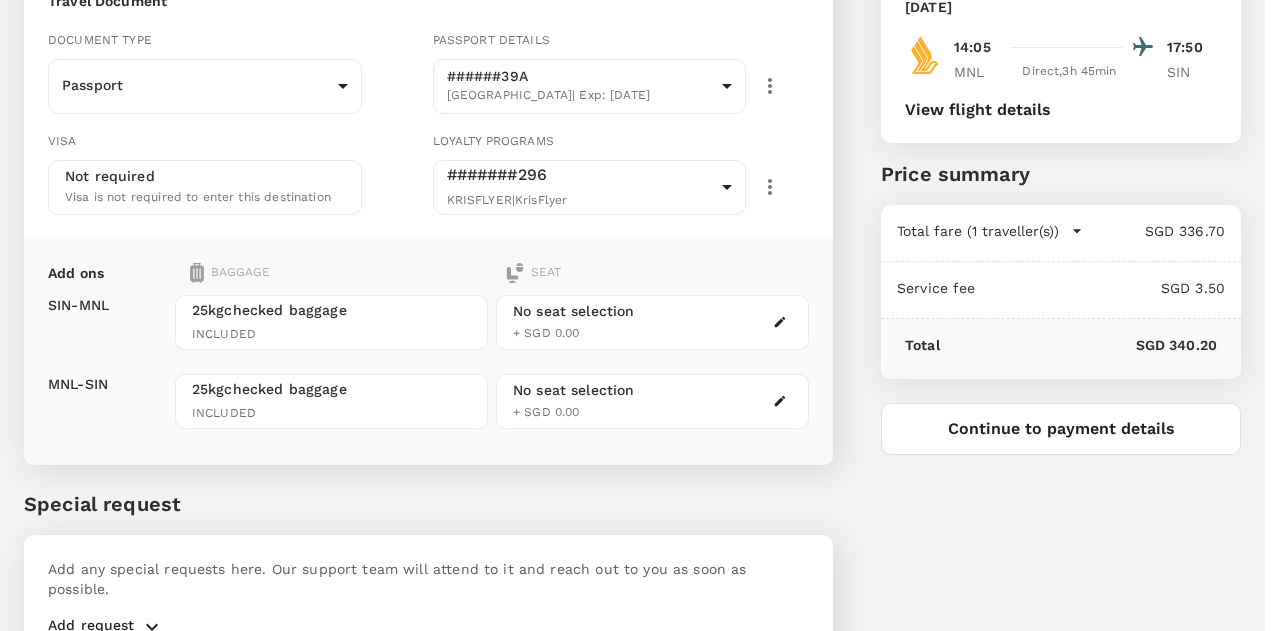 click 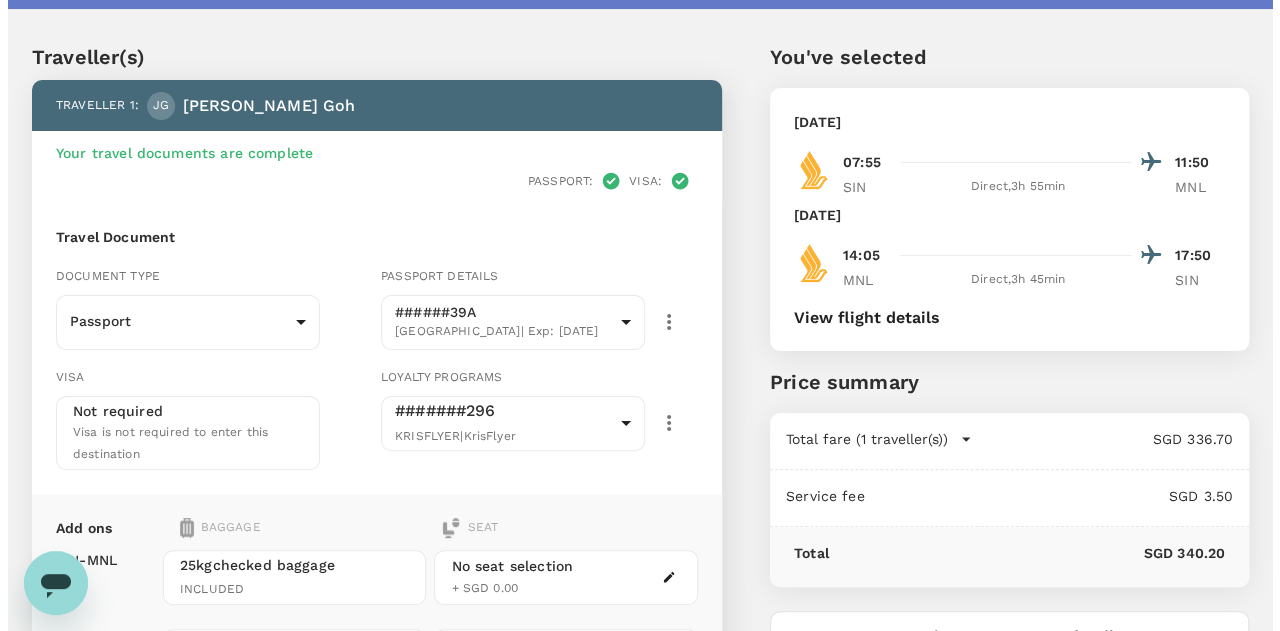 scroll, scrollTop: 327, scrollLeft: 0, axis: vertical 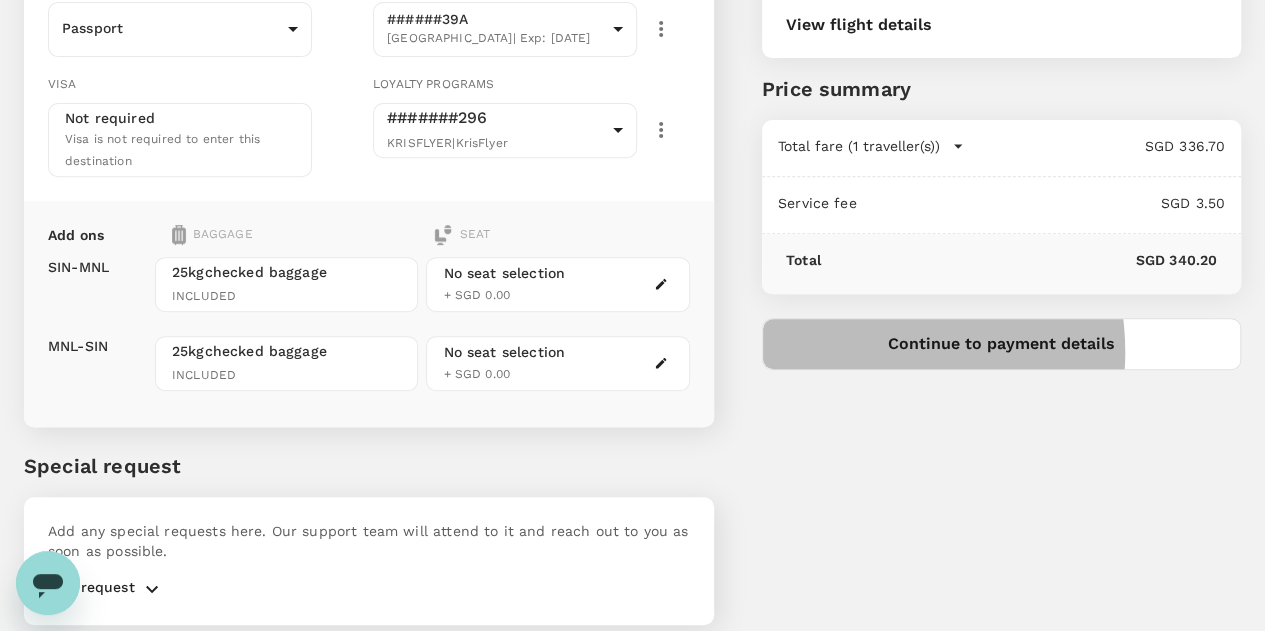 click on "Continue to payment details" at bounding box center [1001, 344] 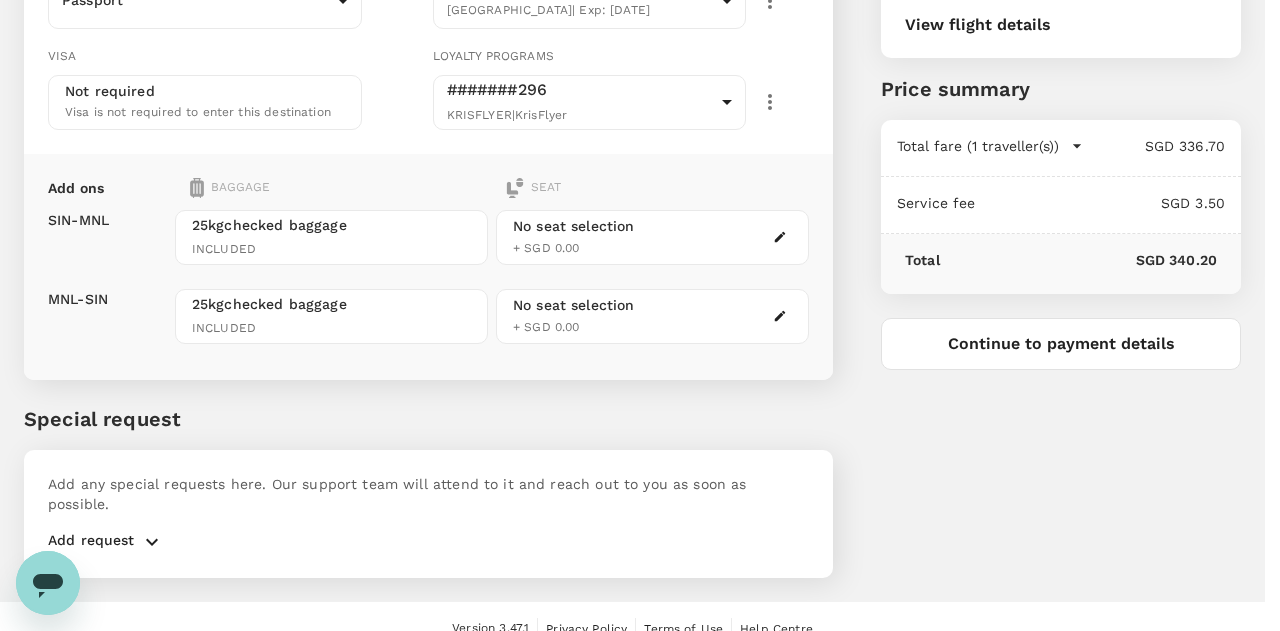 scroll, scrollTop: 26, scrollLeft: 0, axis: vertical 